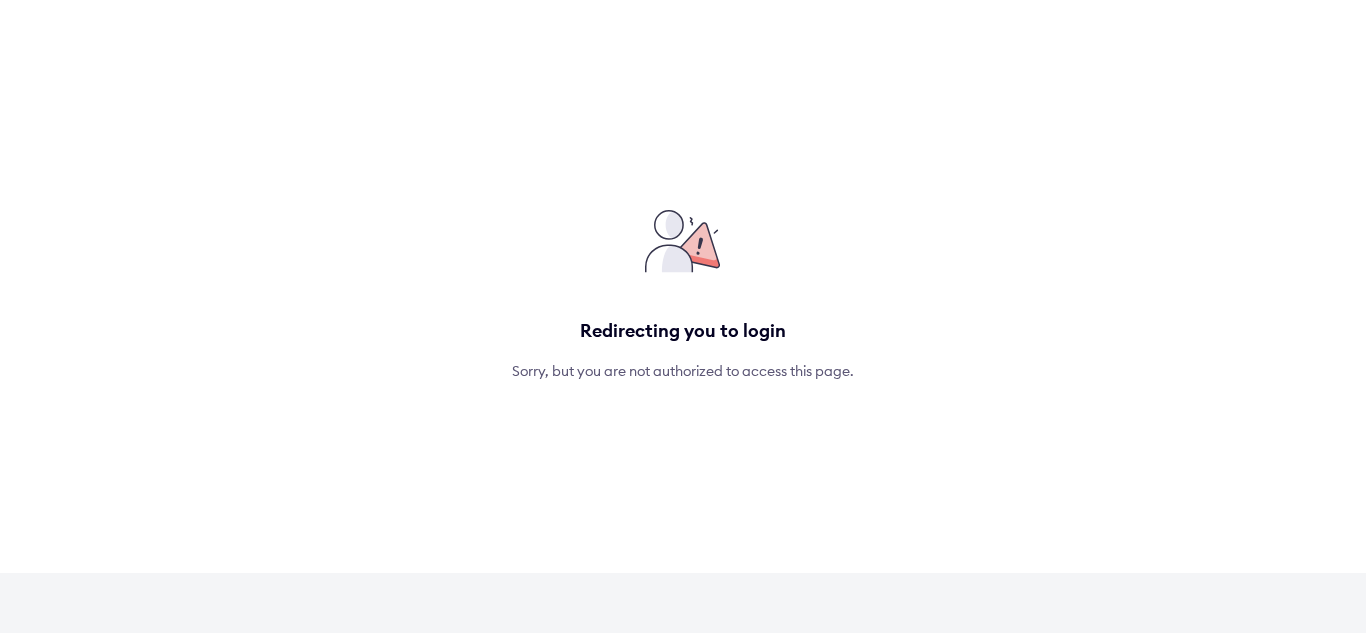 scroll, scrollTop: 0, scrollLeft: 0, axis: both 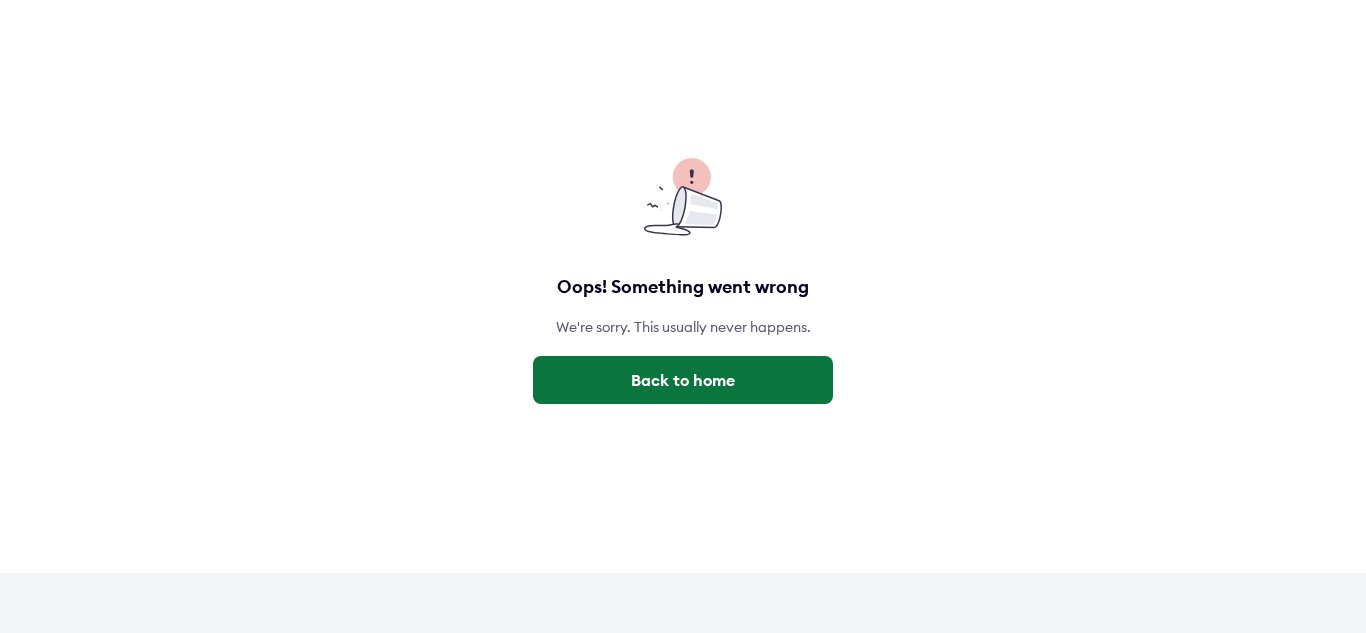 click on "Back to home" at bounding box center [683, 380] 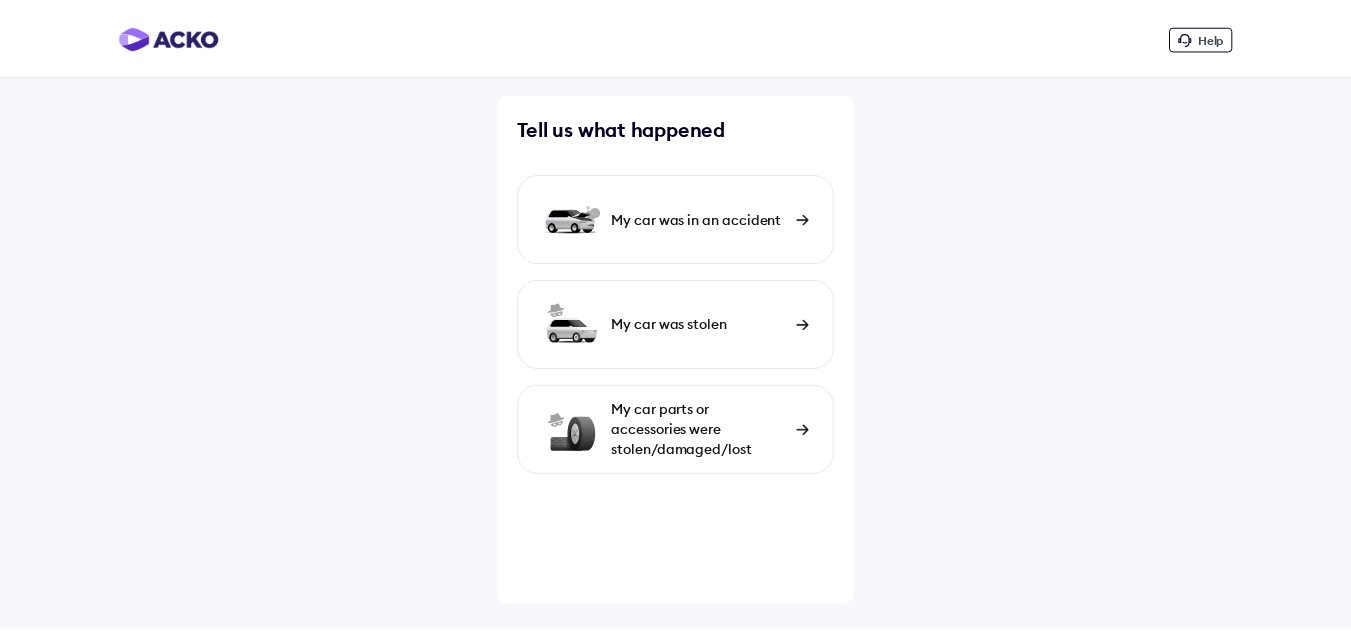 scroll, scrollTop: 0, scrollLeft: 0, axis: both 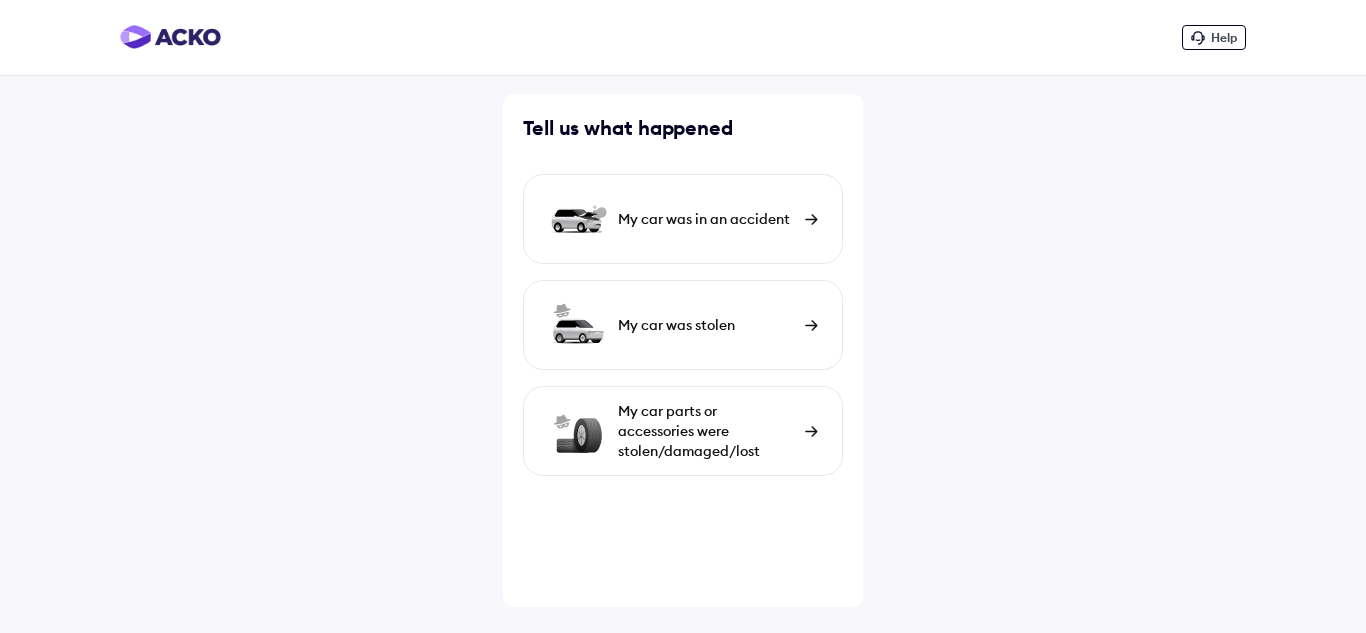 click on "My car was in an accident" at bounding box center [683, 219] 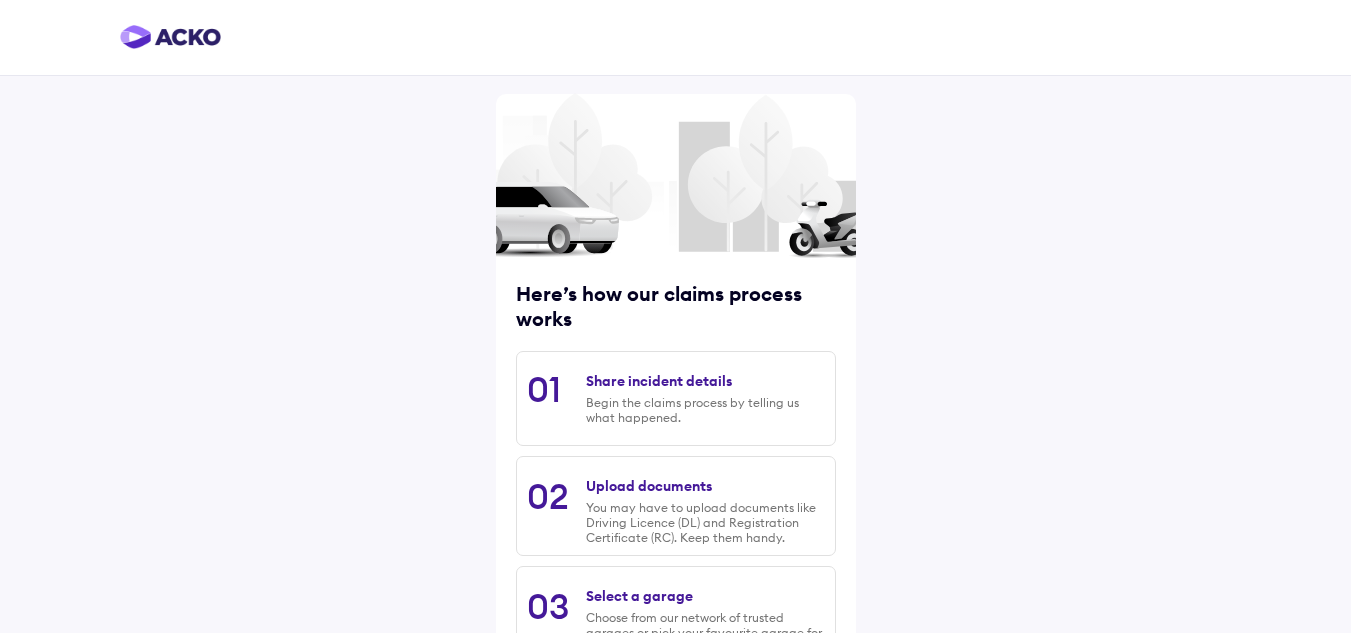 scroll, scrollTop: 263, scrollLeft: 0, axis: vertical 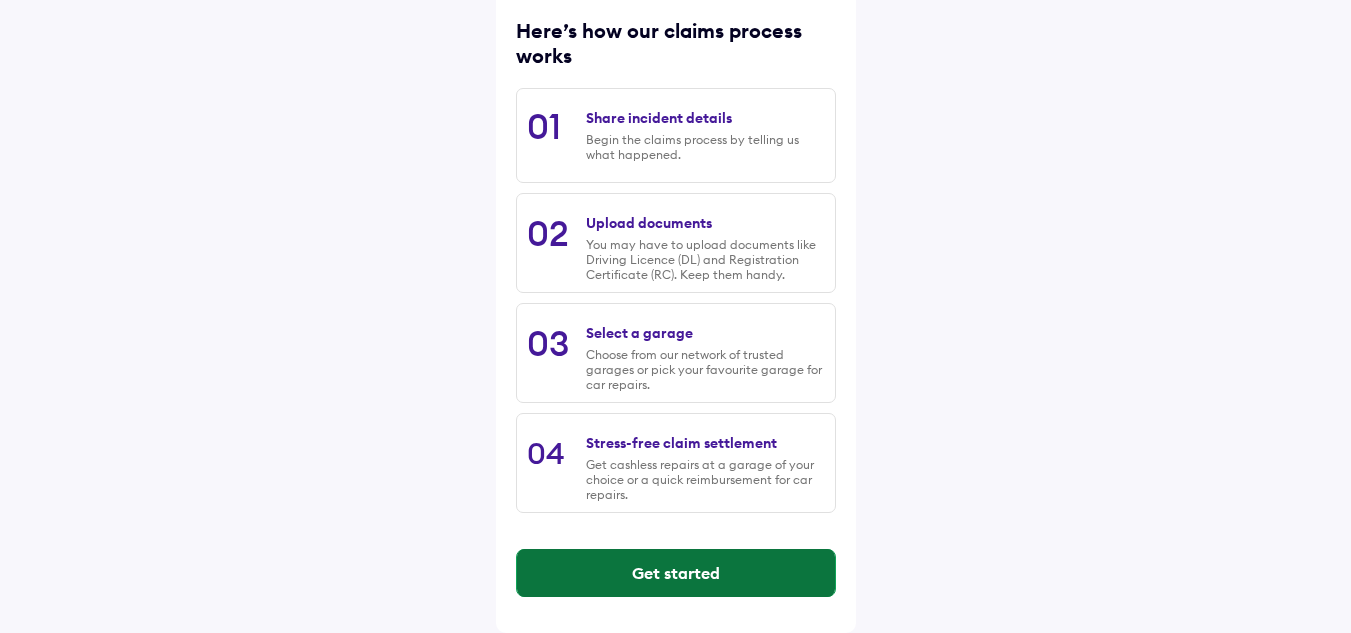 click on "Get started" at bounding box center (676, 573) 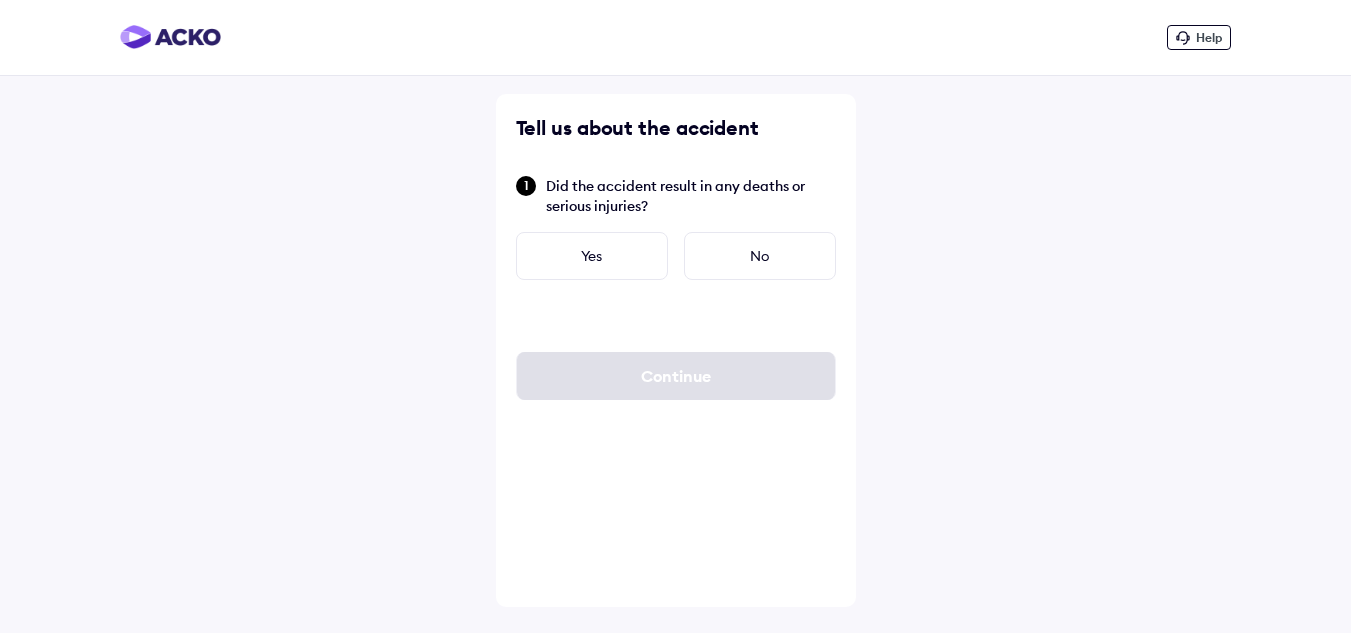 scroll, scrollTop: 0, scrollLeft: 0, axis: both 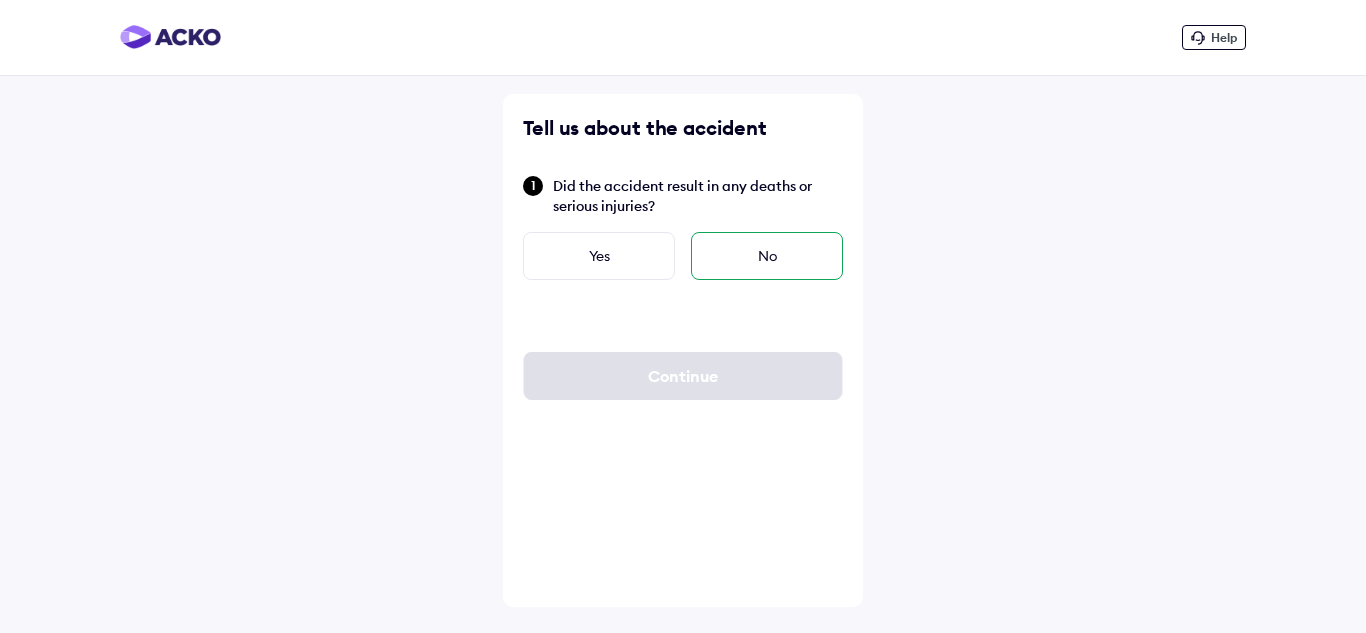 click on "No" at bounding box center [767, 256] 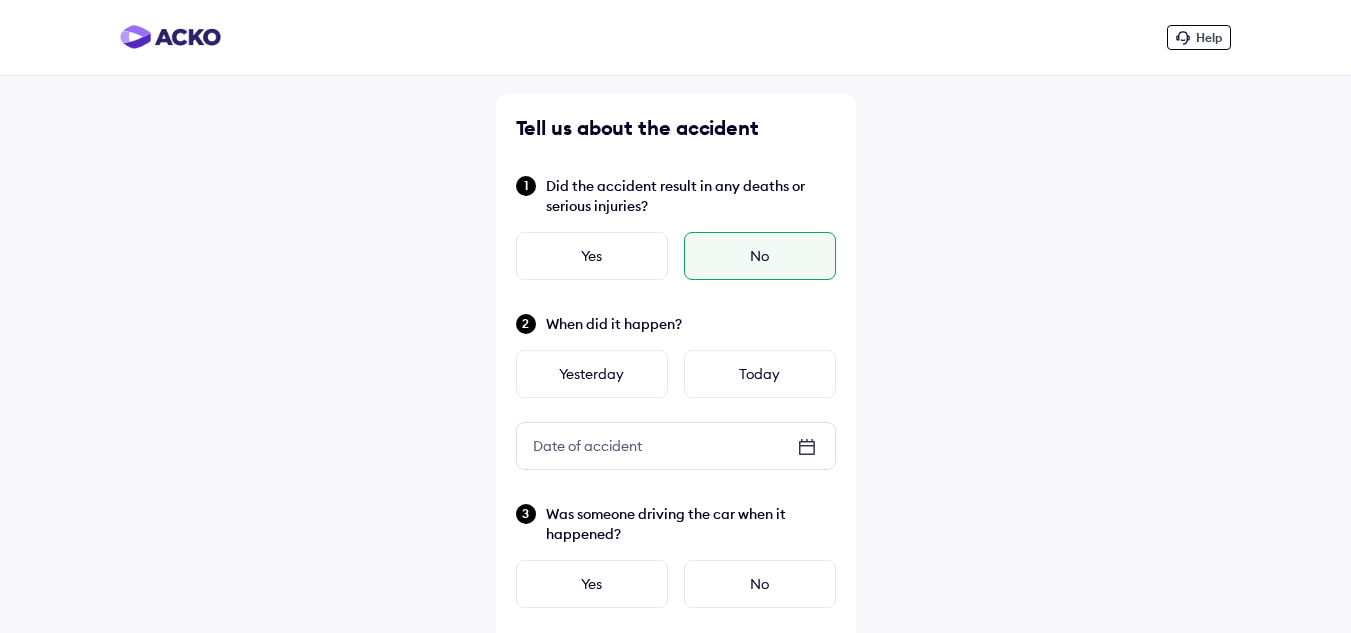 click 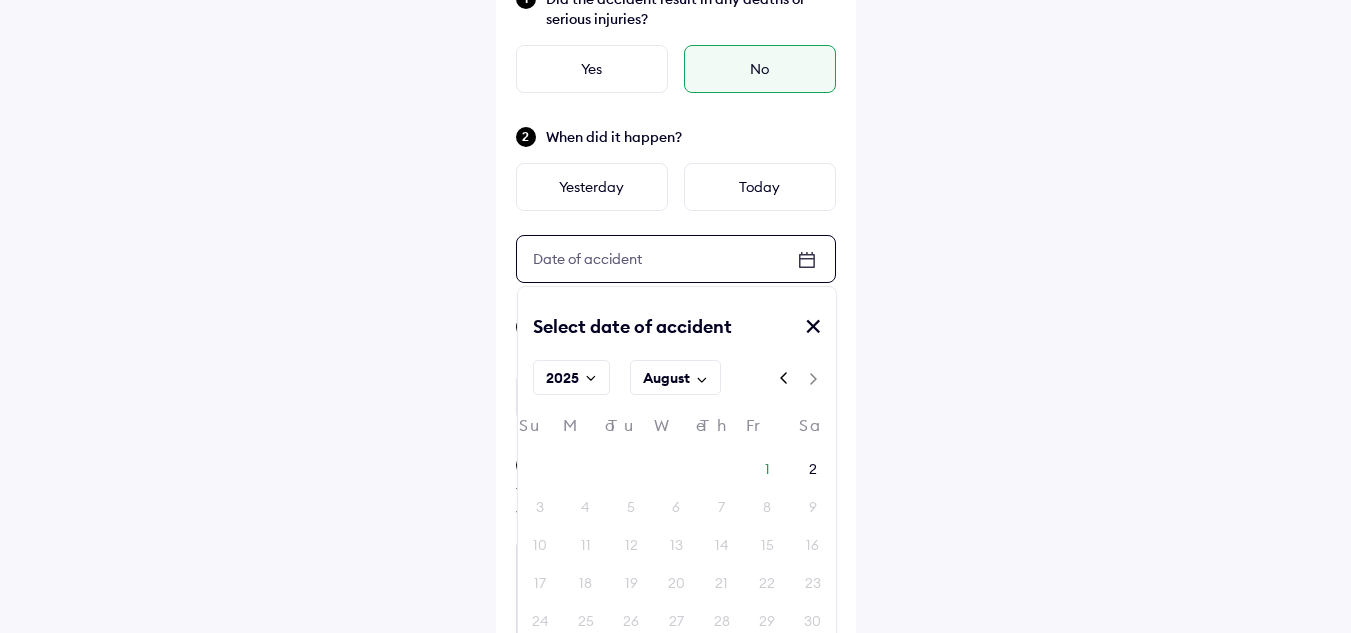 scroll, scrollTop: 200, scrollLeft: 0, axis: vertical 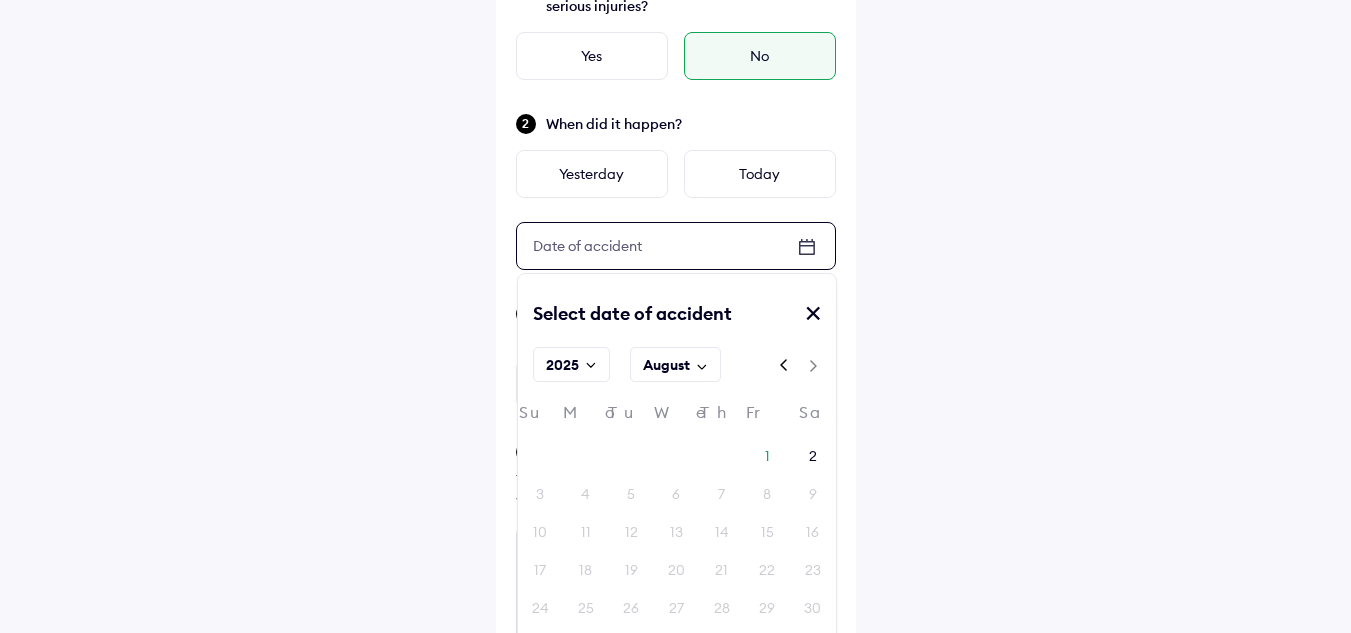 click 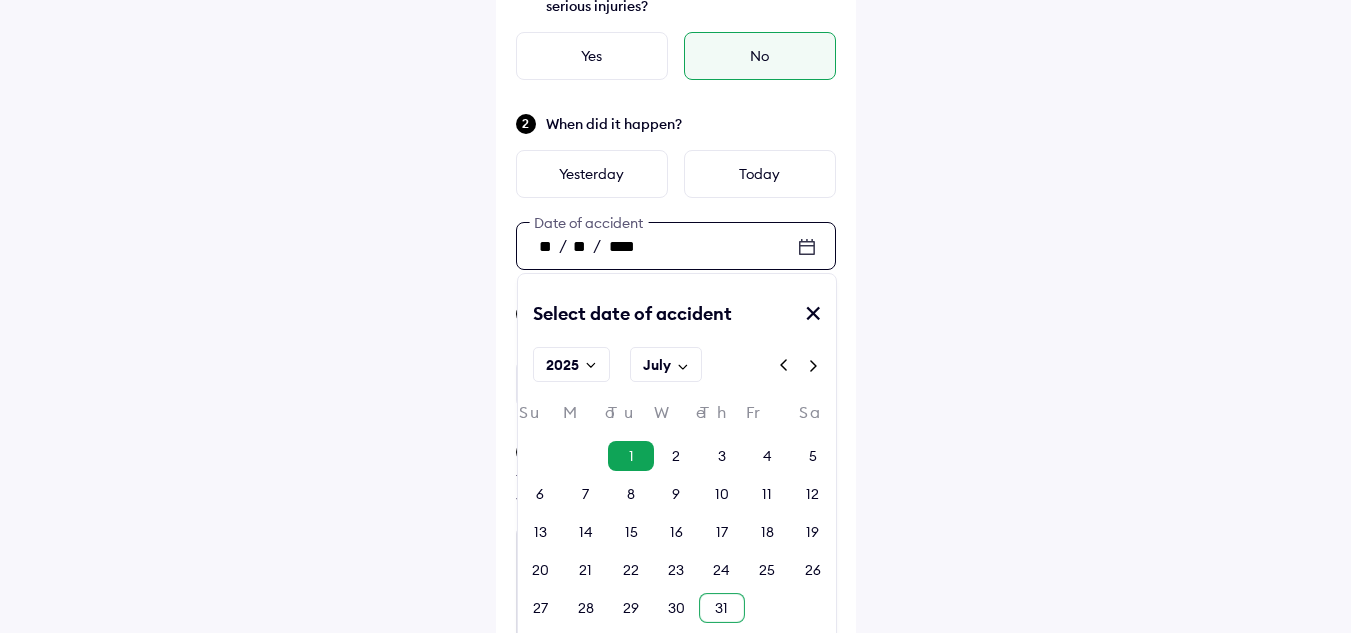 click on "31" at bounding box center [721, 608] 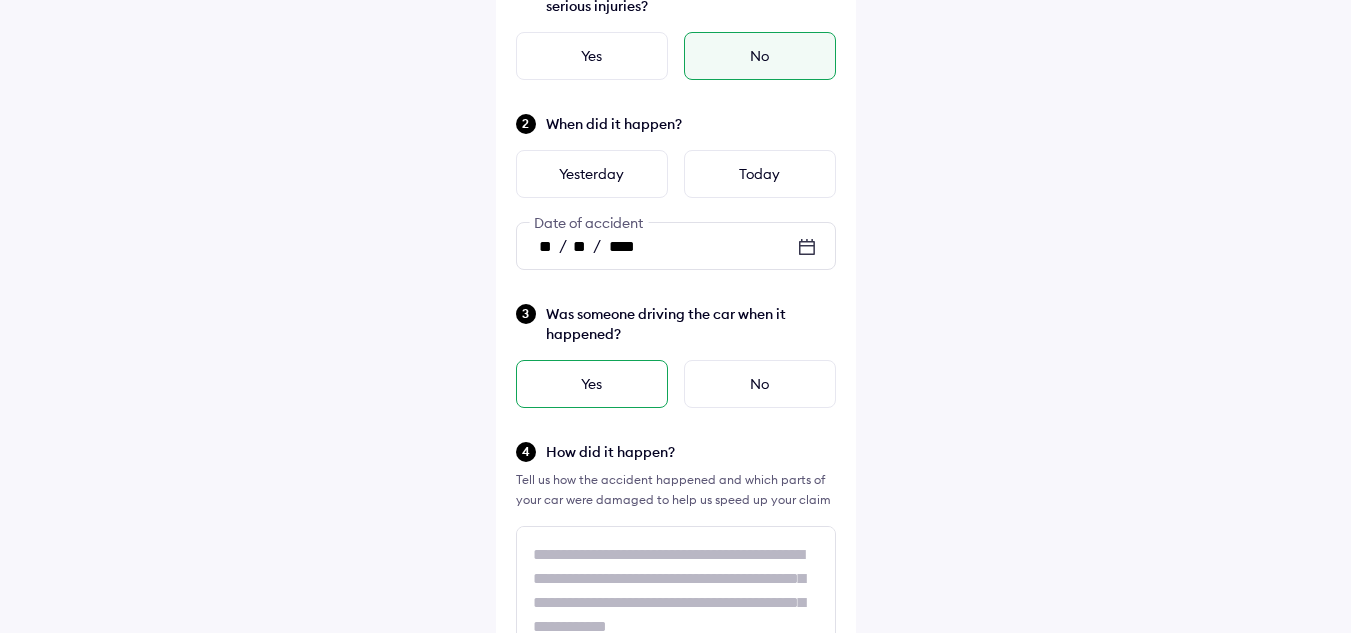 click on "Yes" at bounding box center (592, 384) 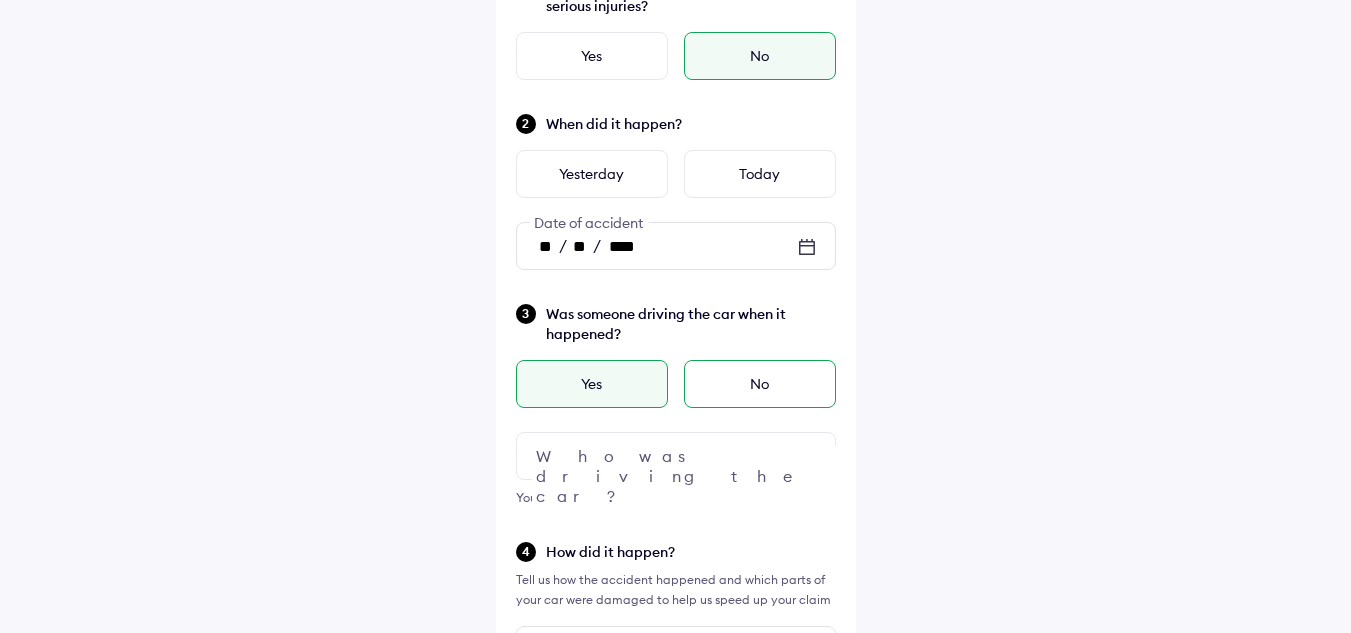 click on "No" at bounding box center (760, 384) 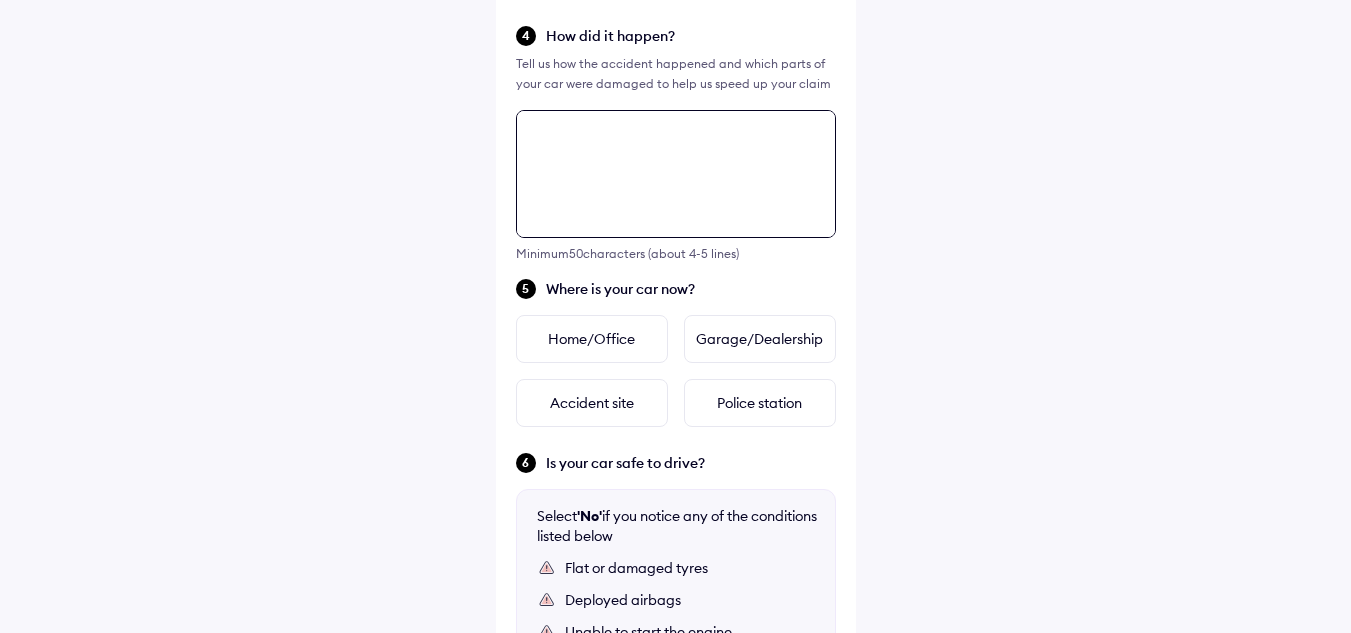 click on "Minimum  50  characters (about 4-5 lines)" at bounding box center [676, 185] 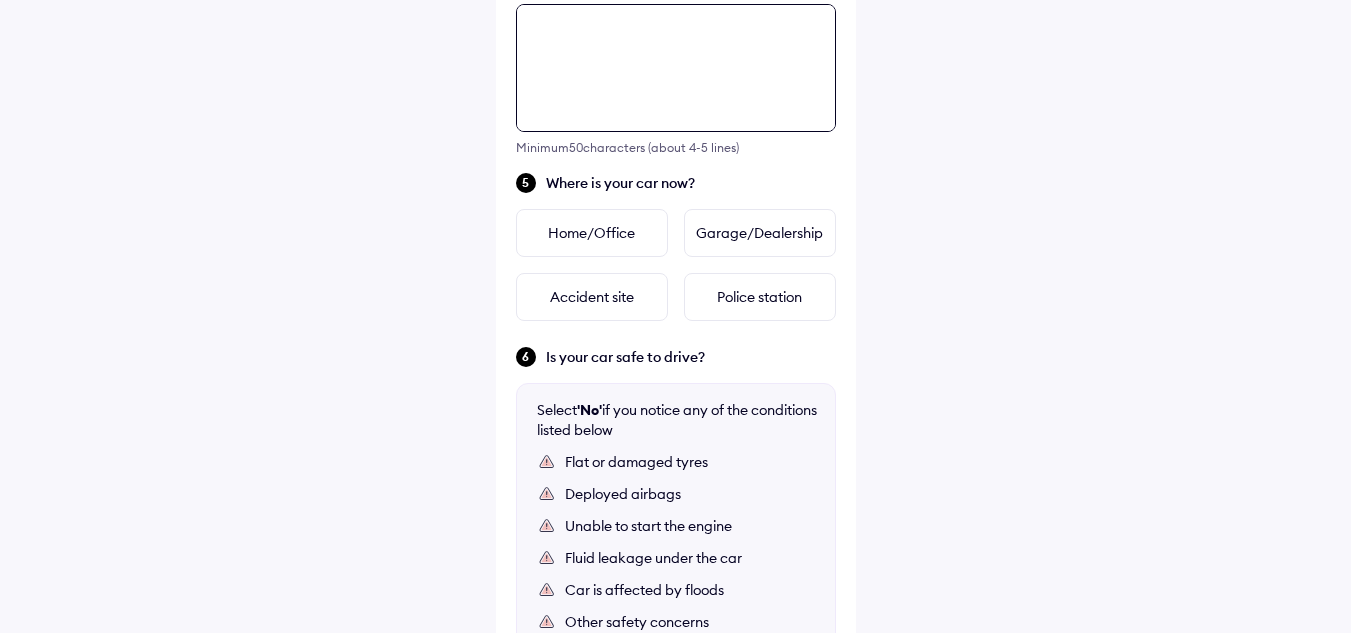 scroll, scrollTop: 726, scrollLeft: 0, axis: vertical 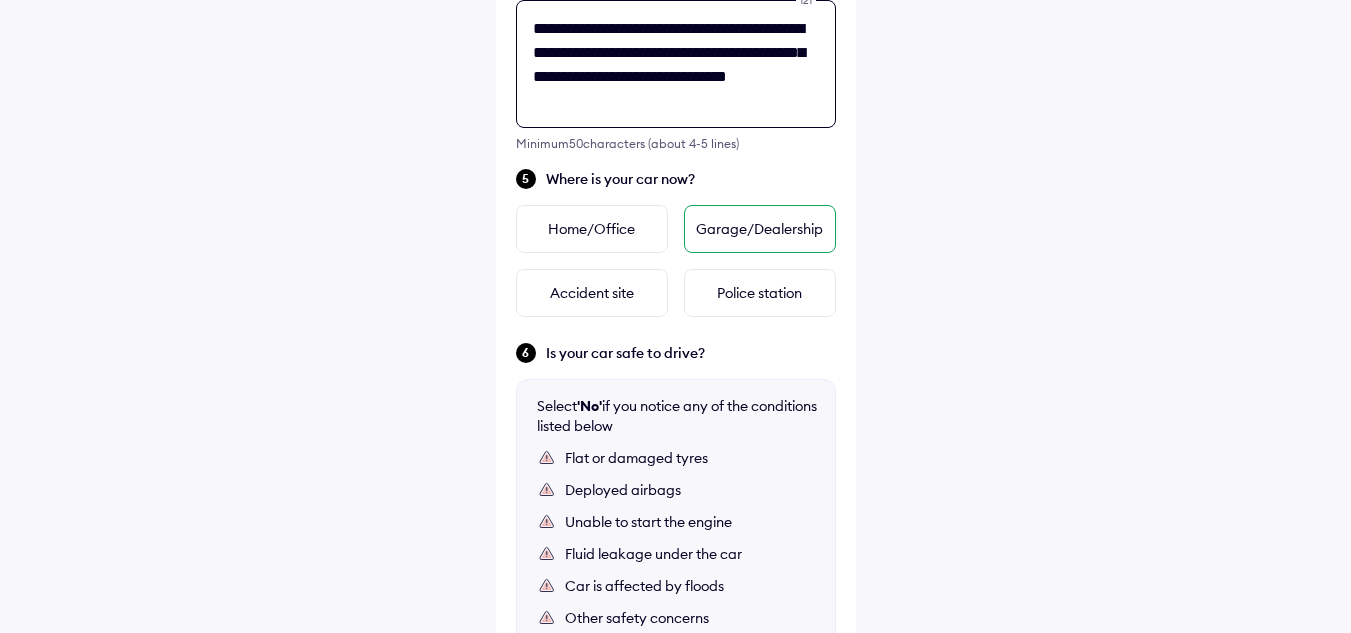 type on "**********" 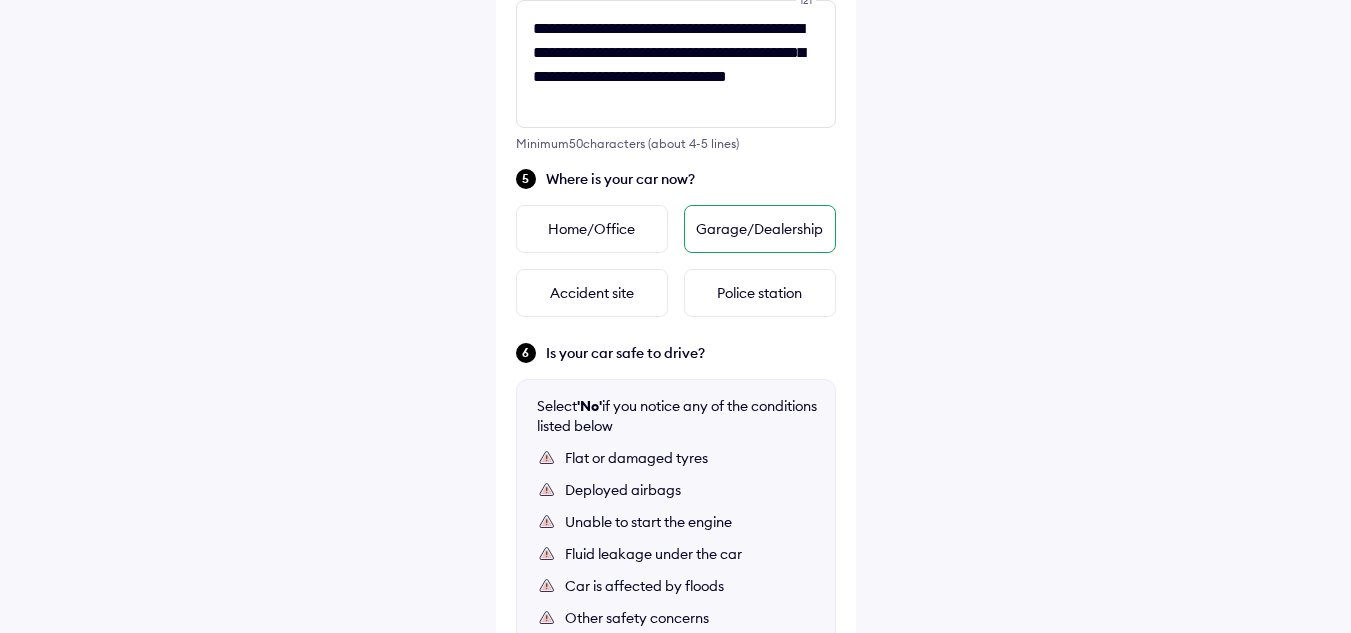 click on "Garage/Dealership" at bounding box center (760, 229) 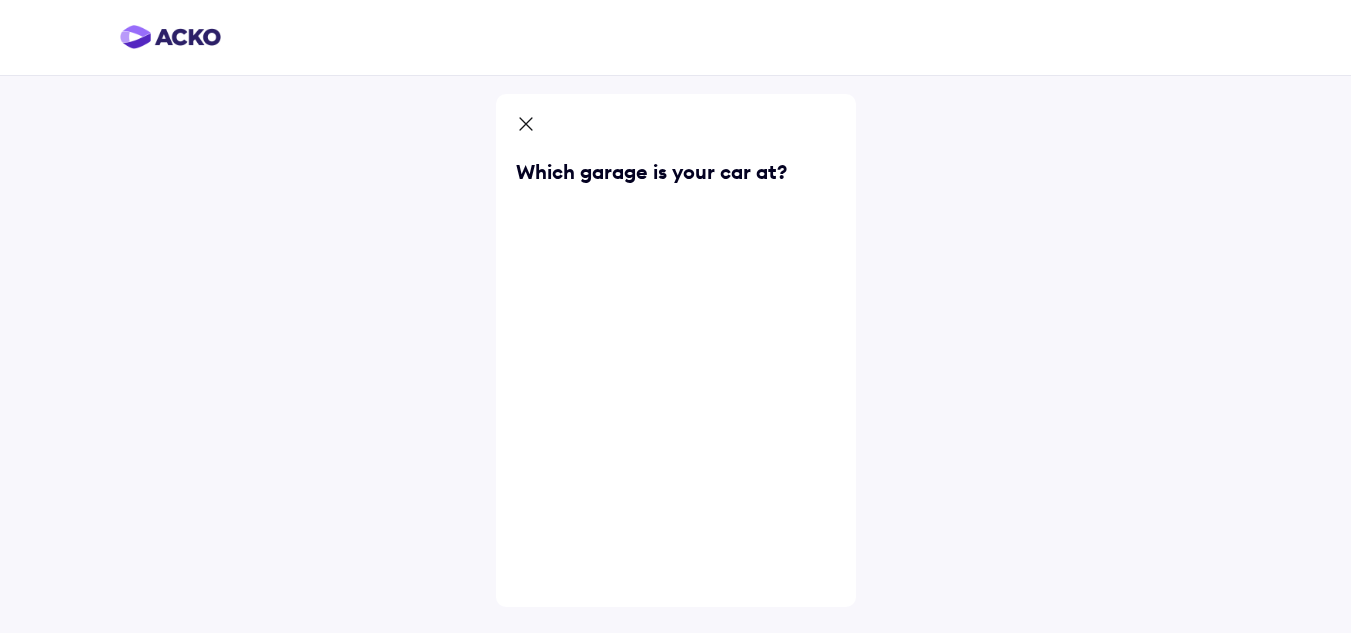scroll, scrollTop: 0, scrollLeft: 0, axis: both 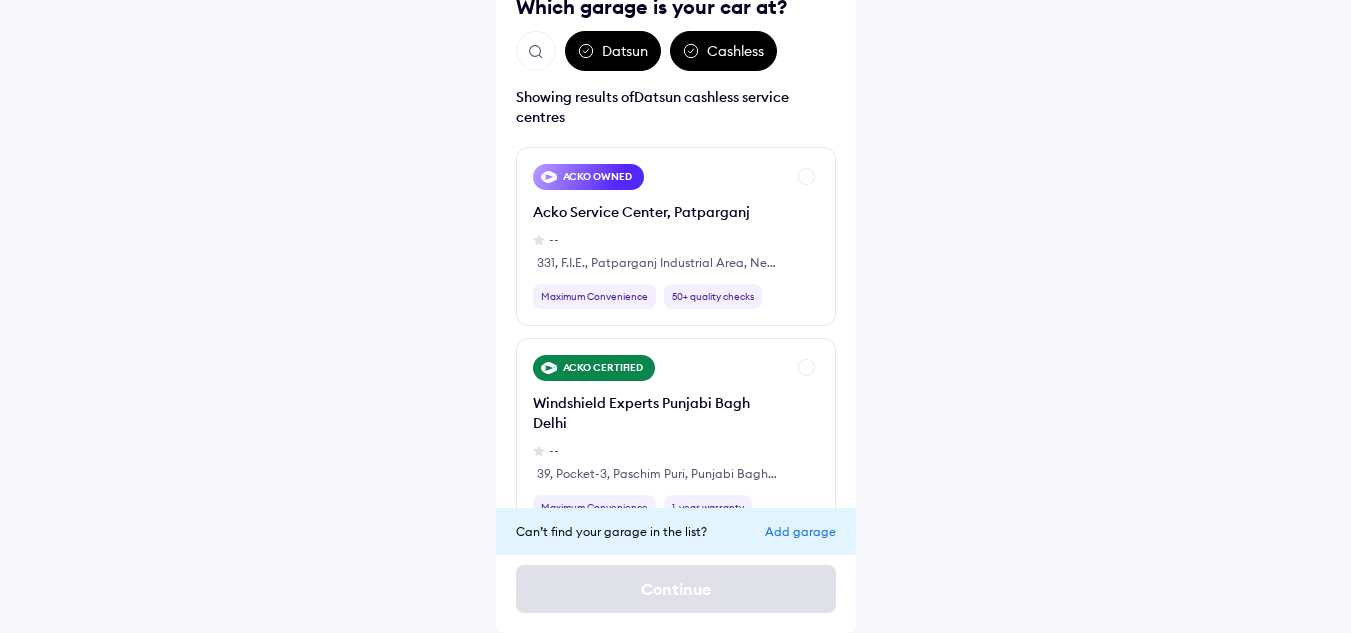 click on "Add garage" at bounding box center (800, 531) 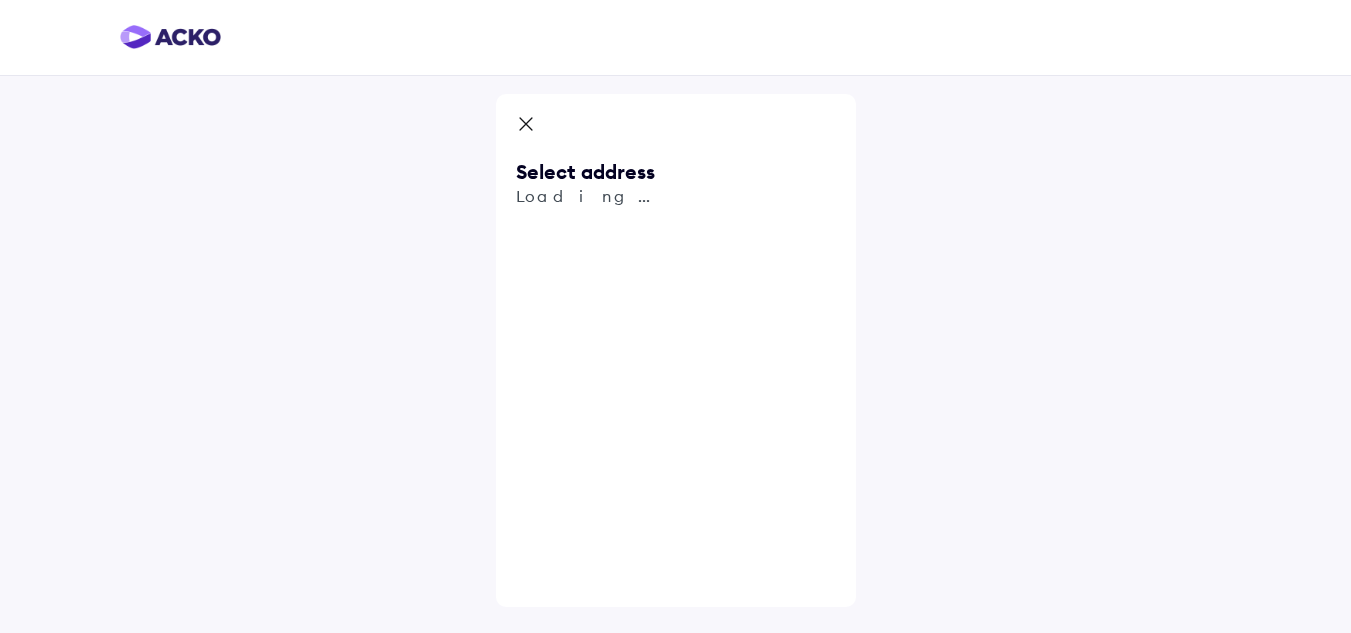 scroll, scrollTop: 0, scrollLeft: 0, axis: both 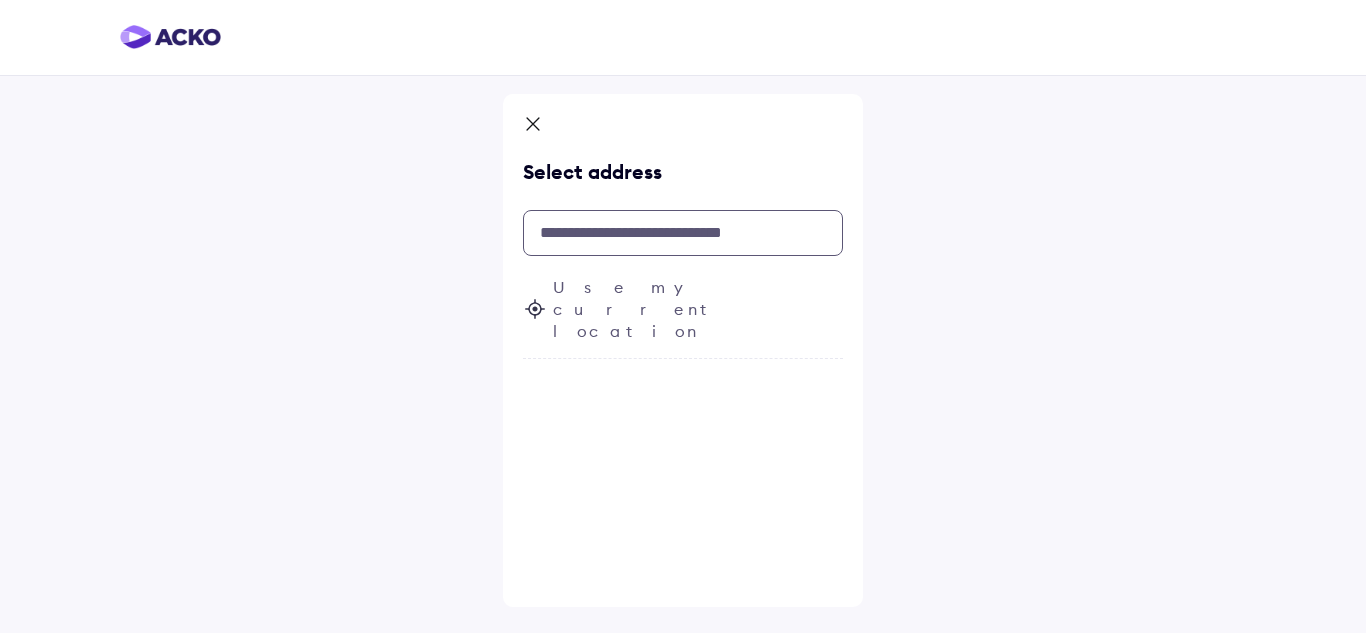 click at bounding box center (683, 233) 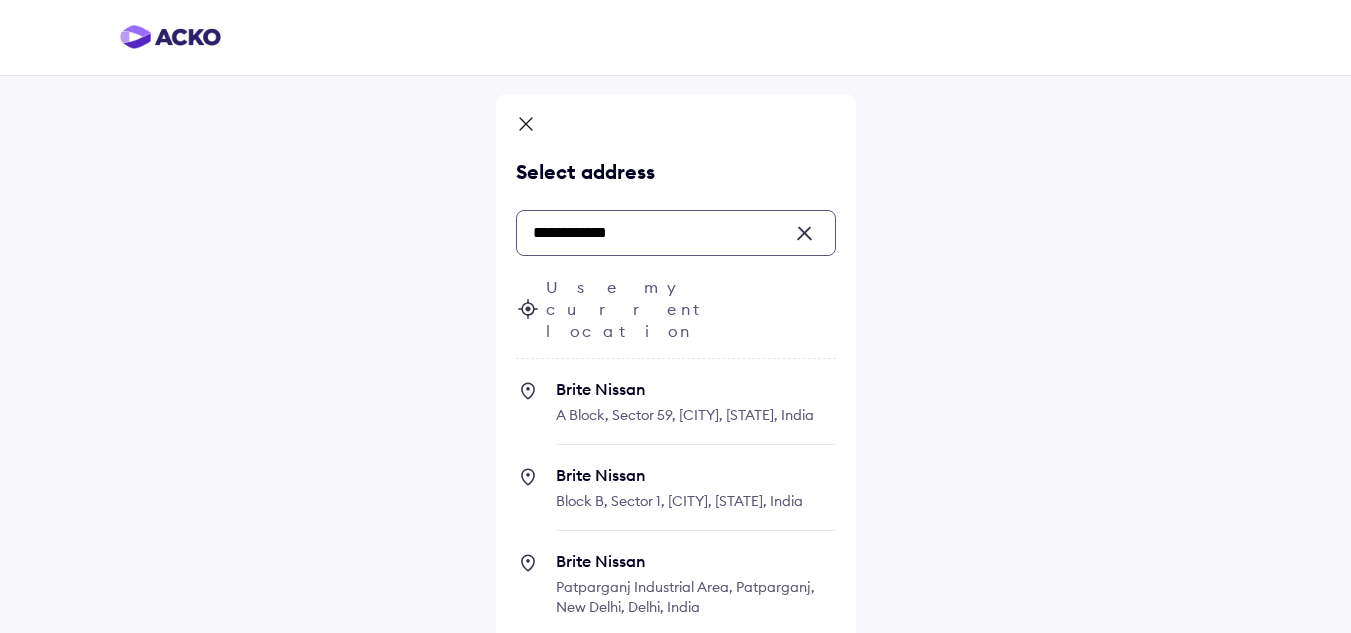 click on "Brite Nissan" at bounding box center (696, 389) 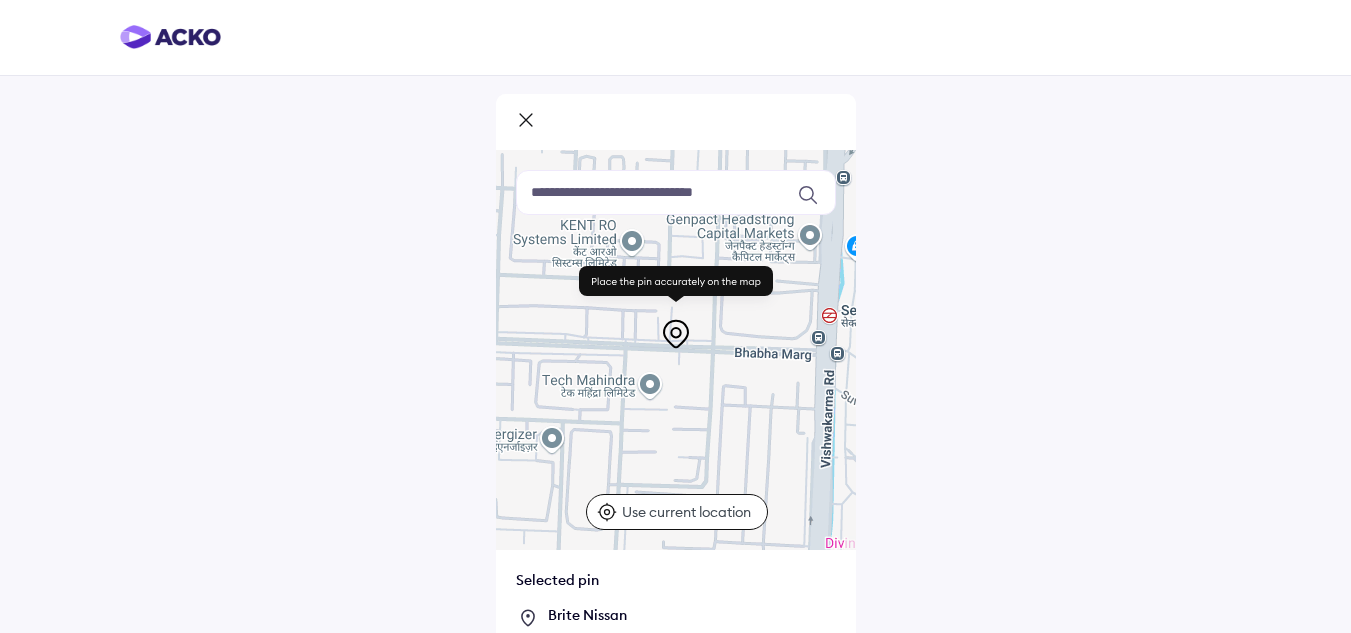 scroll, scrollTop: 145, scrollLeft: 0, axis: vertical 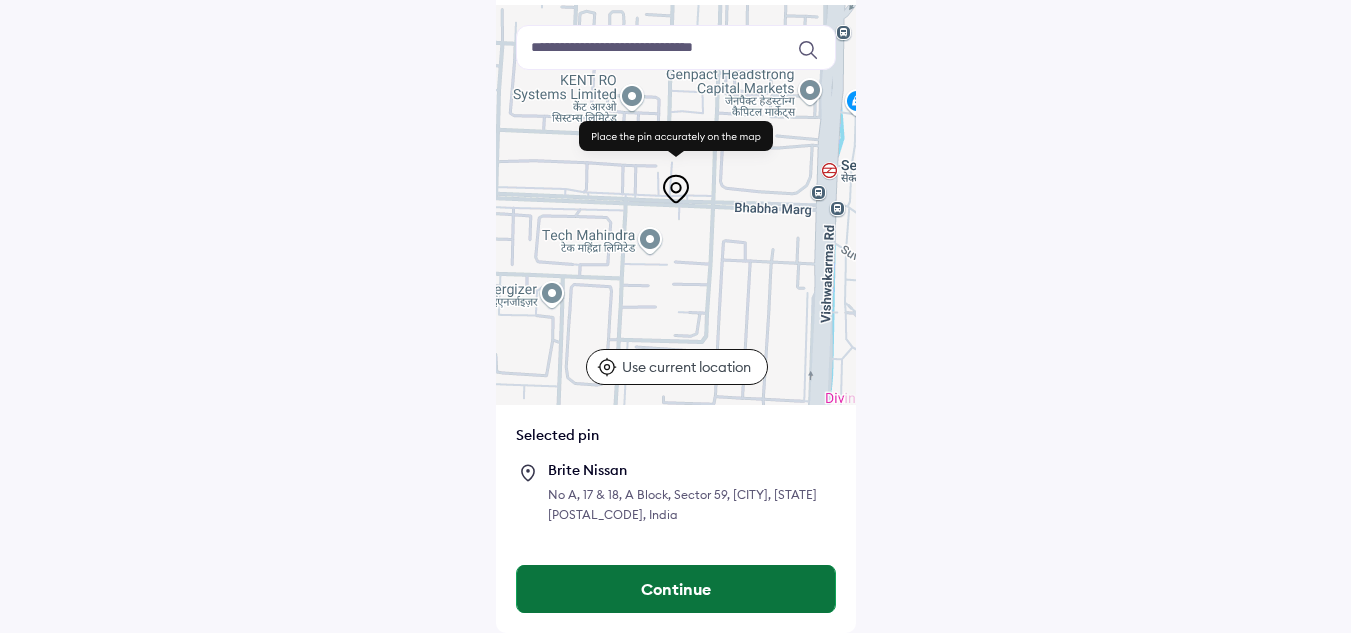 click on "Continue" at bounding box center (676, 589) 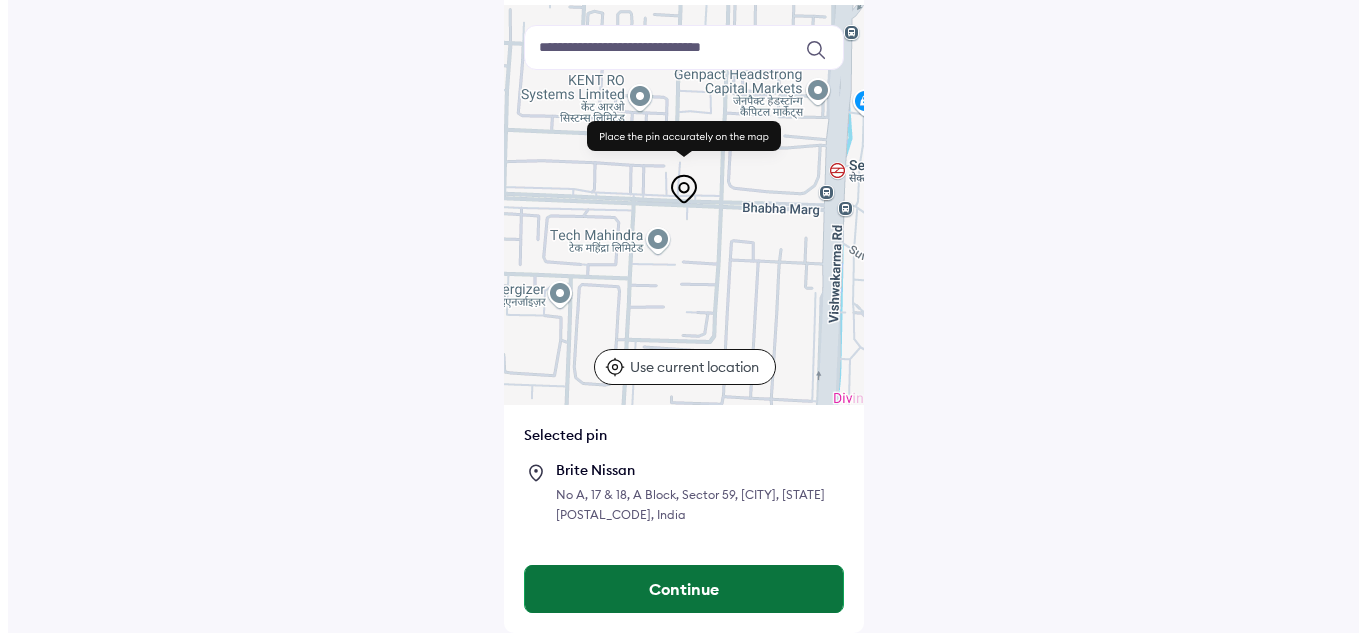 scroll, scrollTop: 0, scrollLeft: 0, axis: both 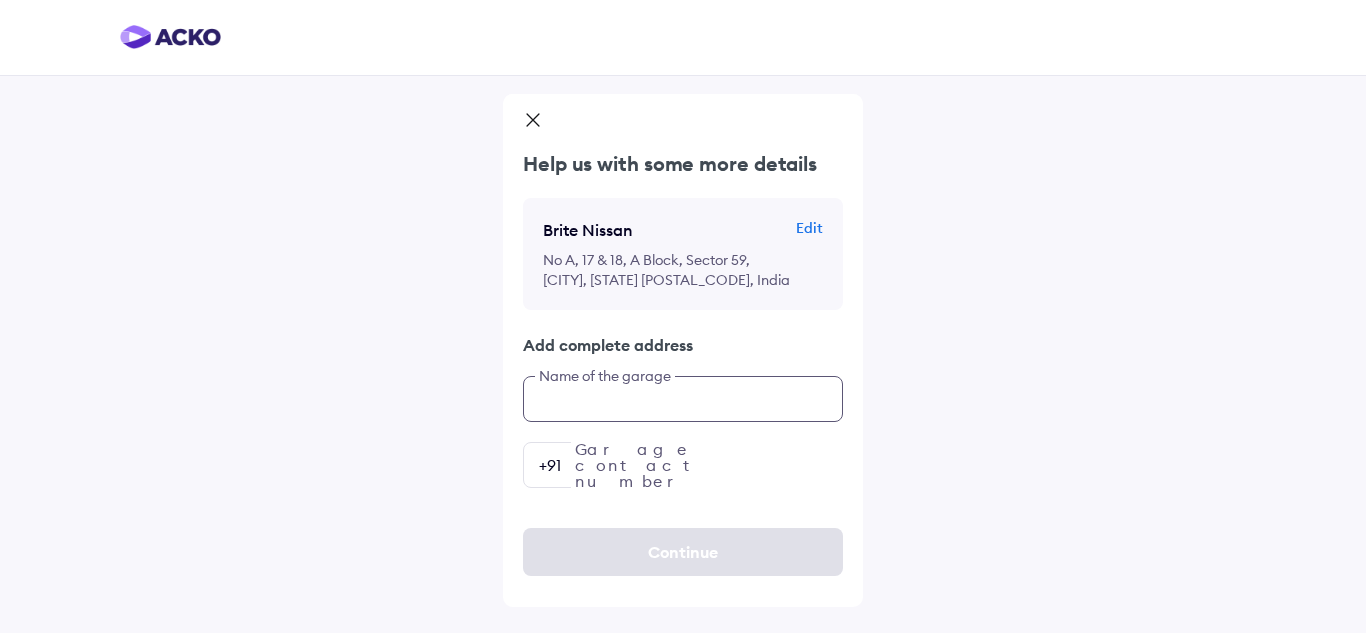 click at bounding box center [683, 399] 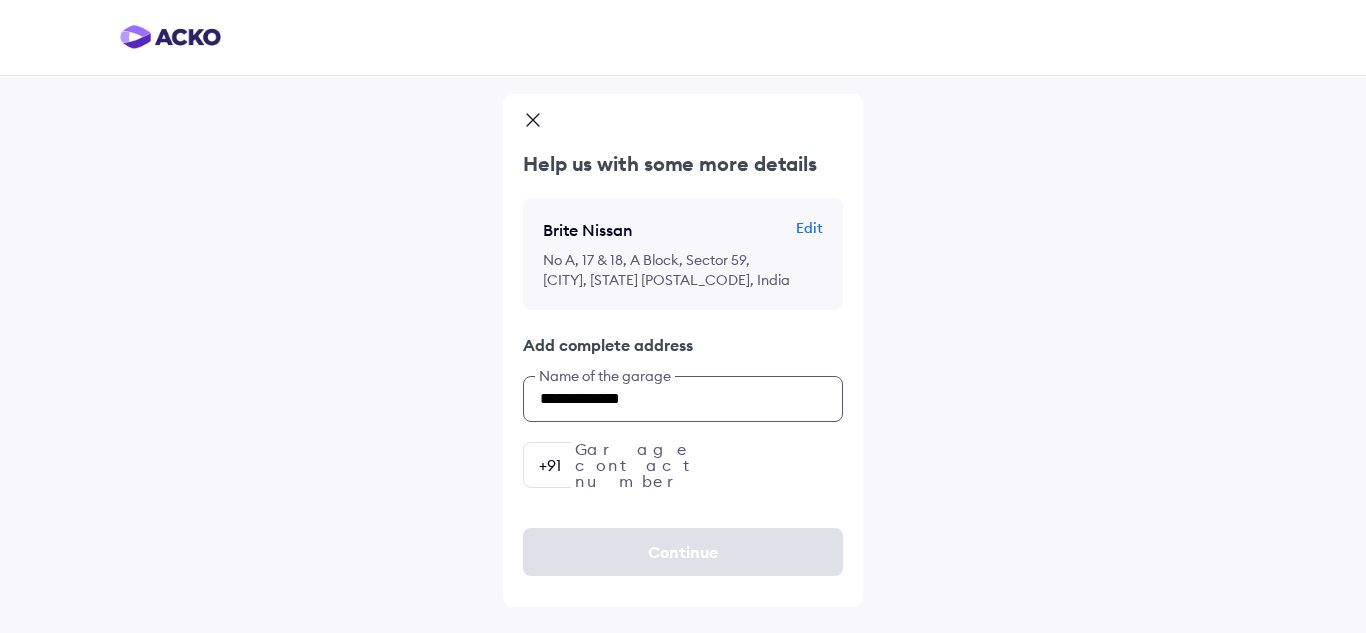 type on "**********" 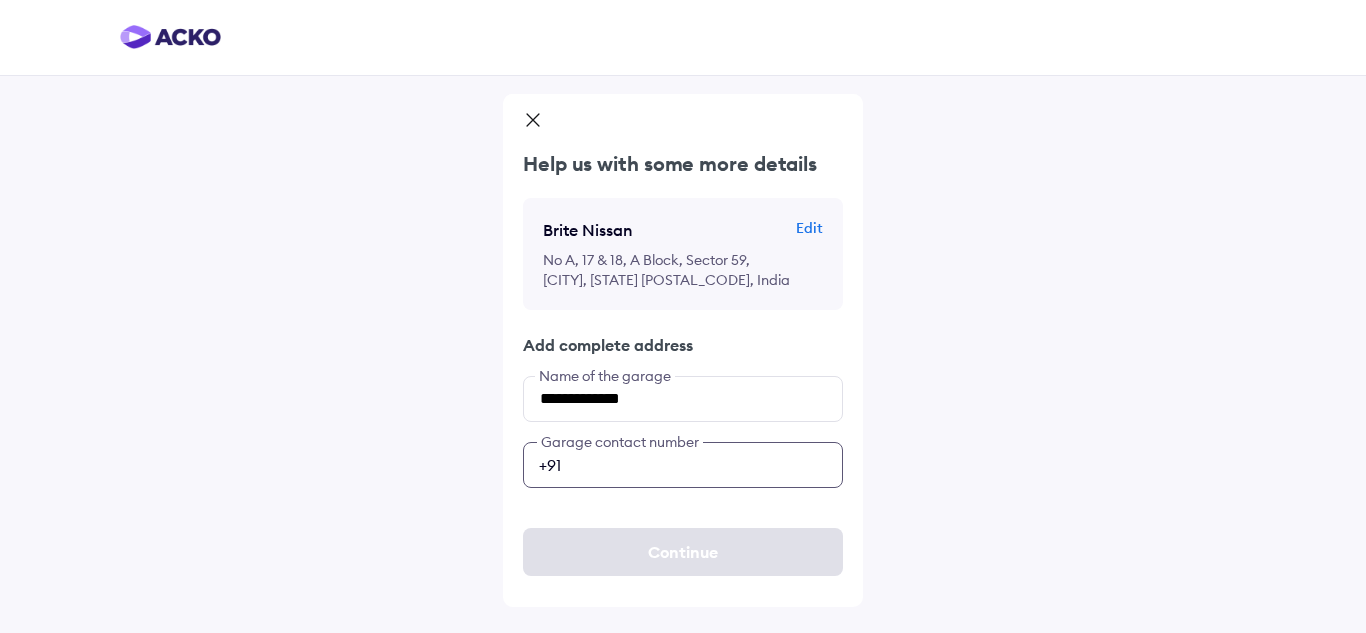 click at bounding box center (683, 465) 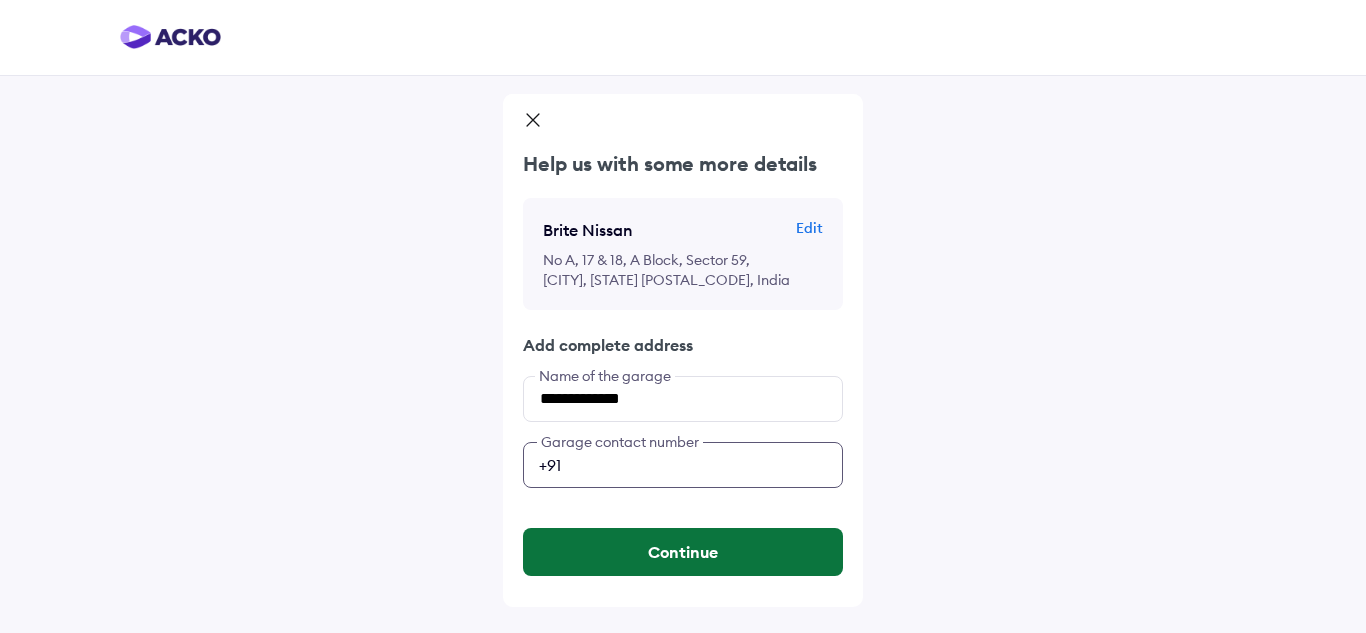 type on "**********" 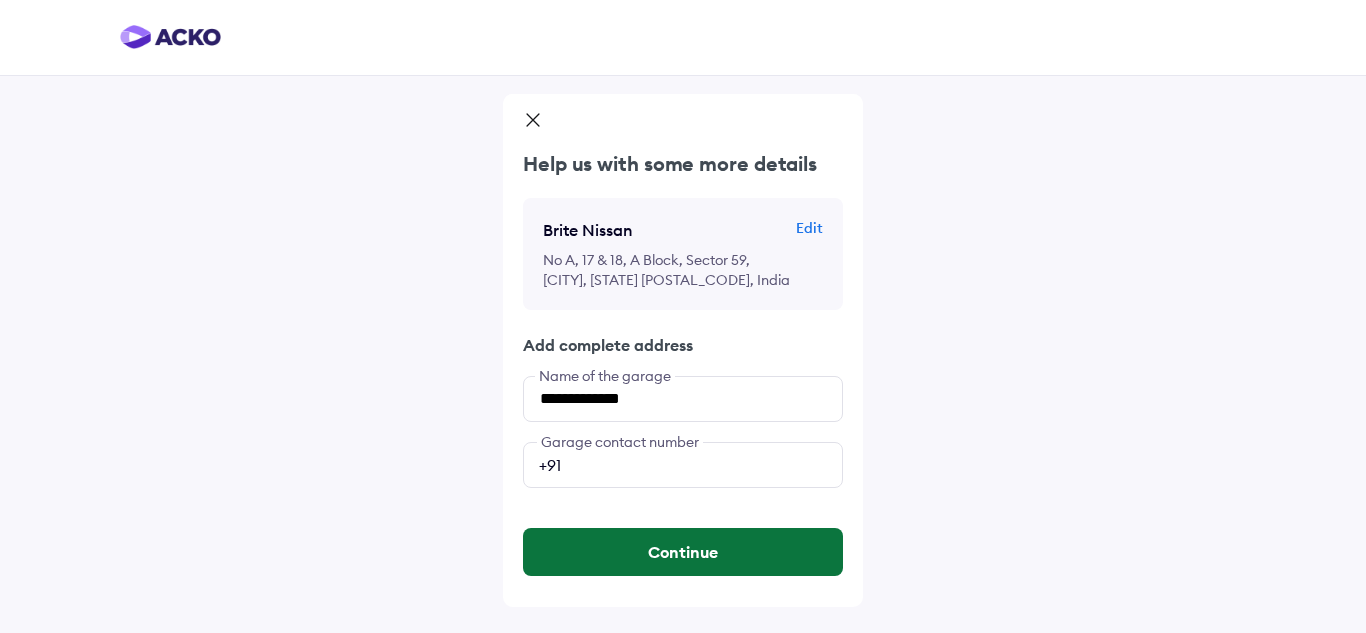 click on "Continue" at bounding box center [683, 552] 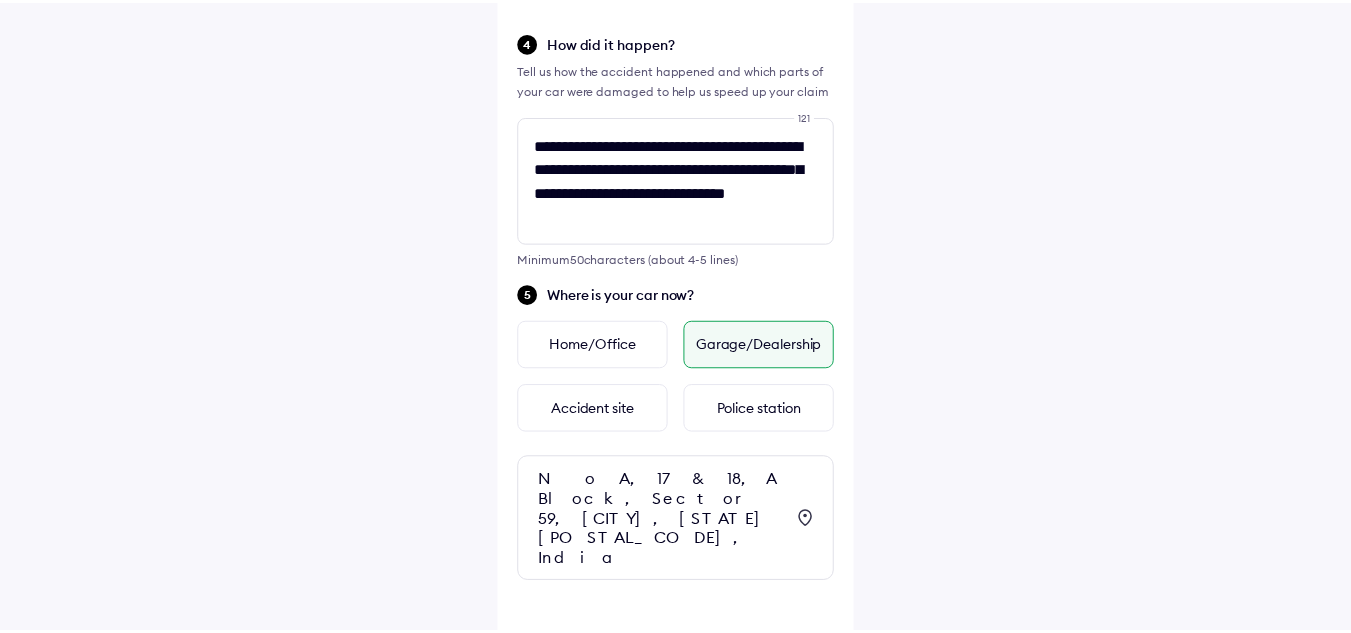 scroll, scrollTop: 692, scrollLeft: 0, axis: vertical 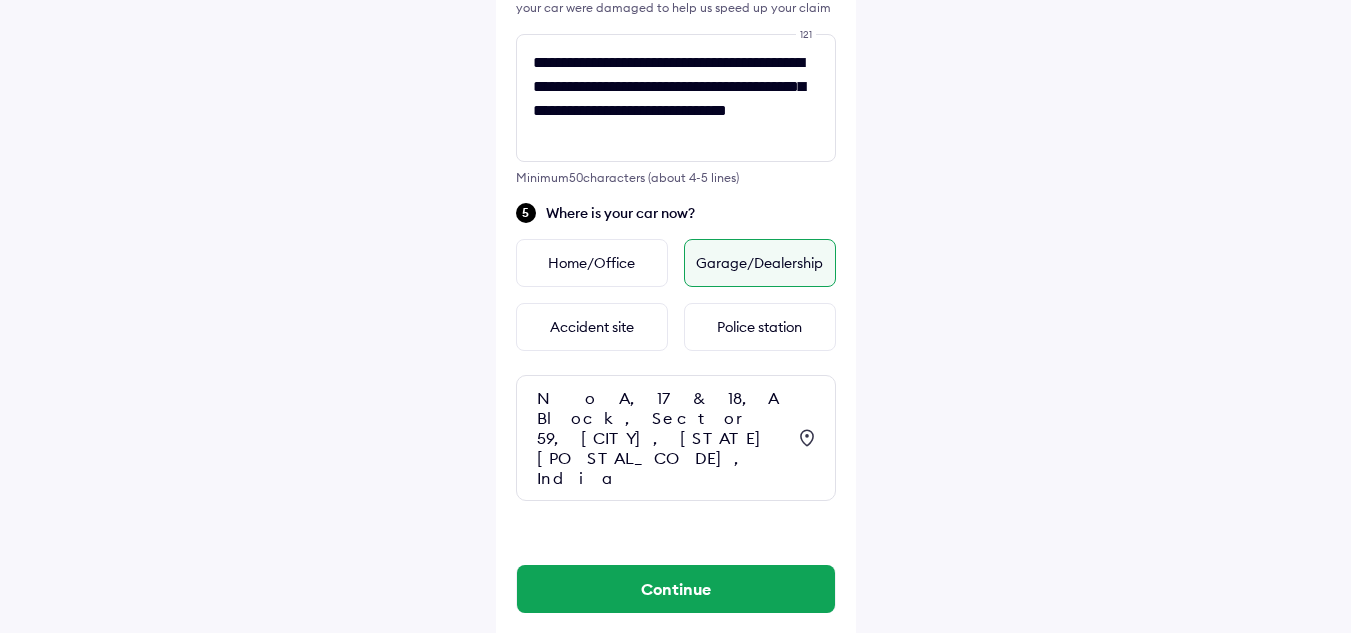 click on "Continue" at bounding box center [676, 589] 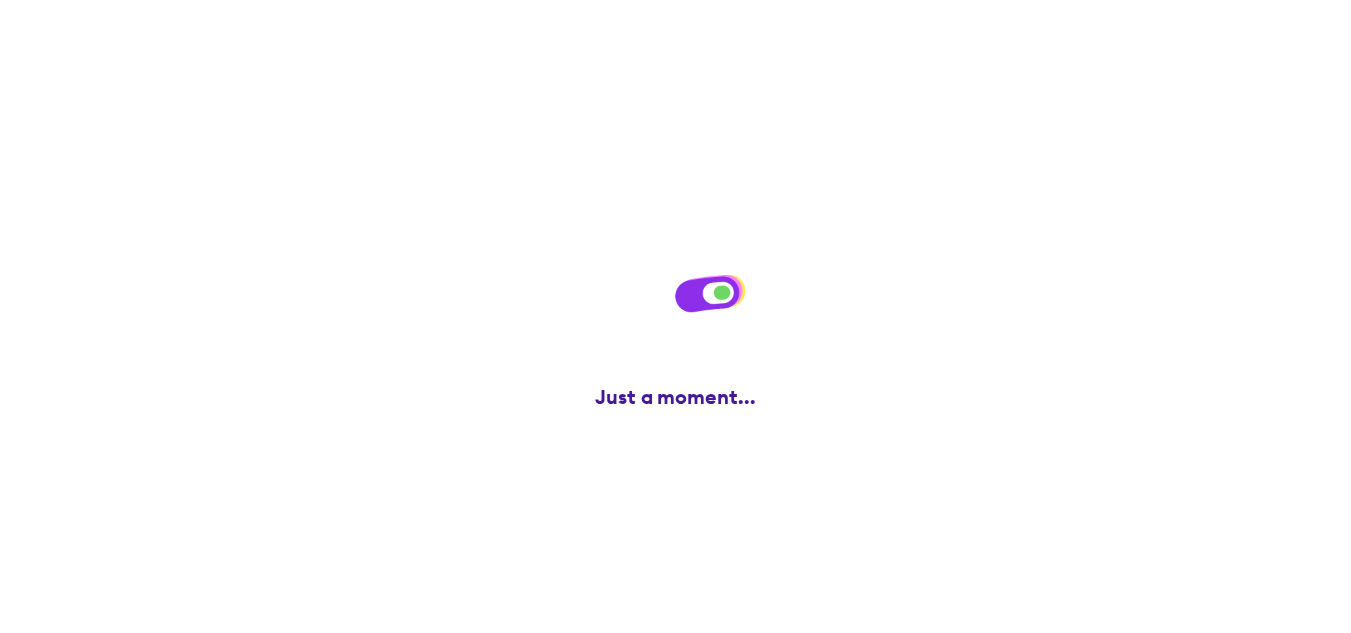 scroll, scrollTop: 0, scrollLeft: 0, axis: both 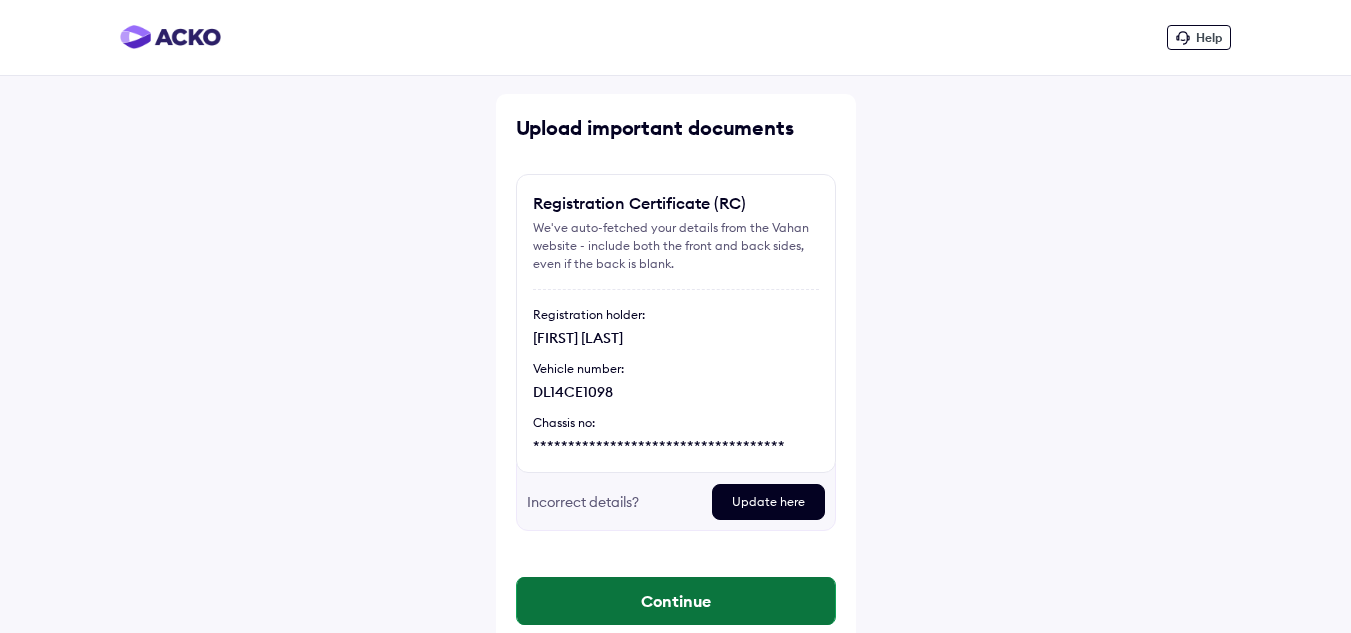 click on "Continue" at bounding box center [676, 601] 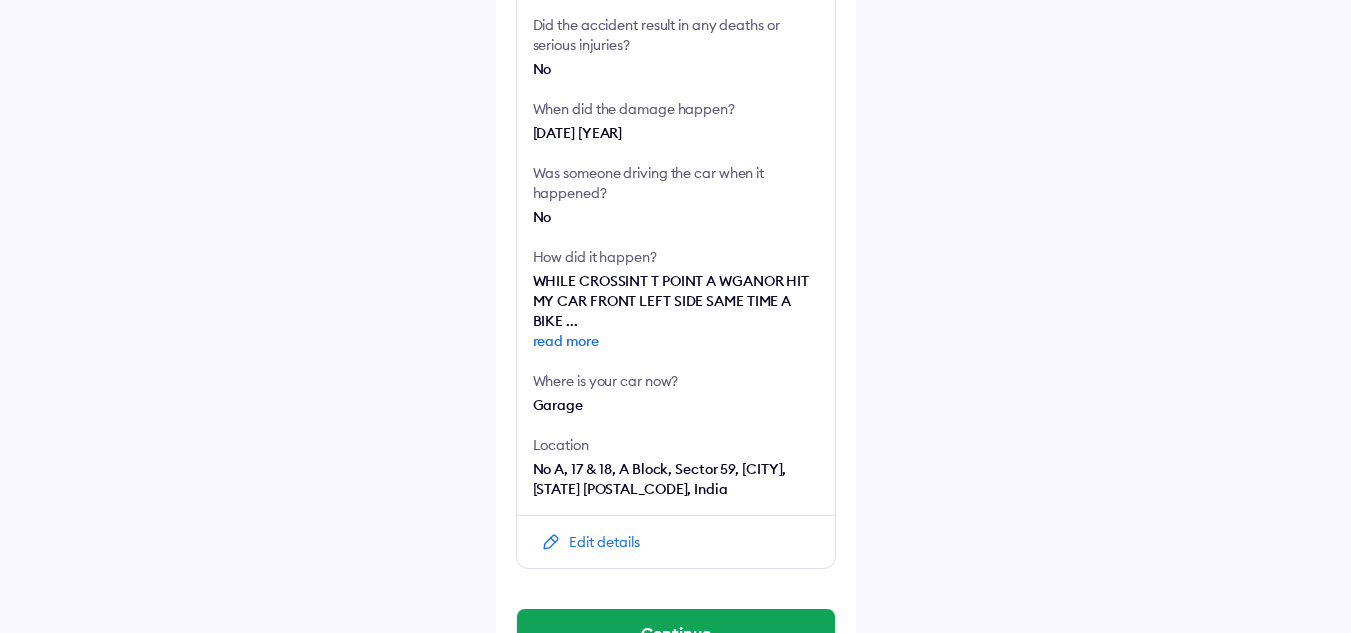 scroll, scrollTop: 515, scrollLeft: 0, axis: vertical 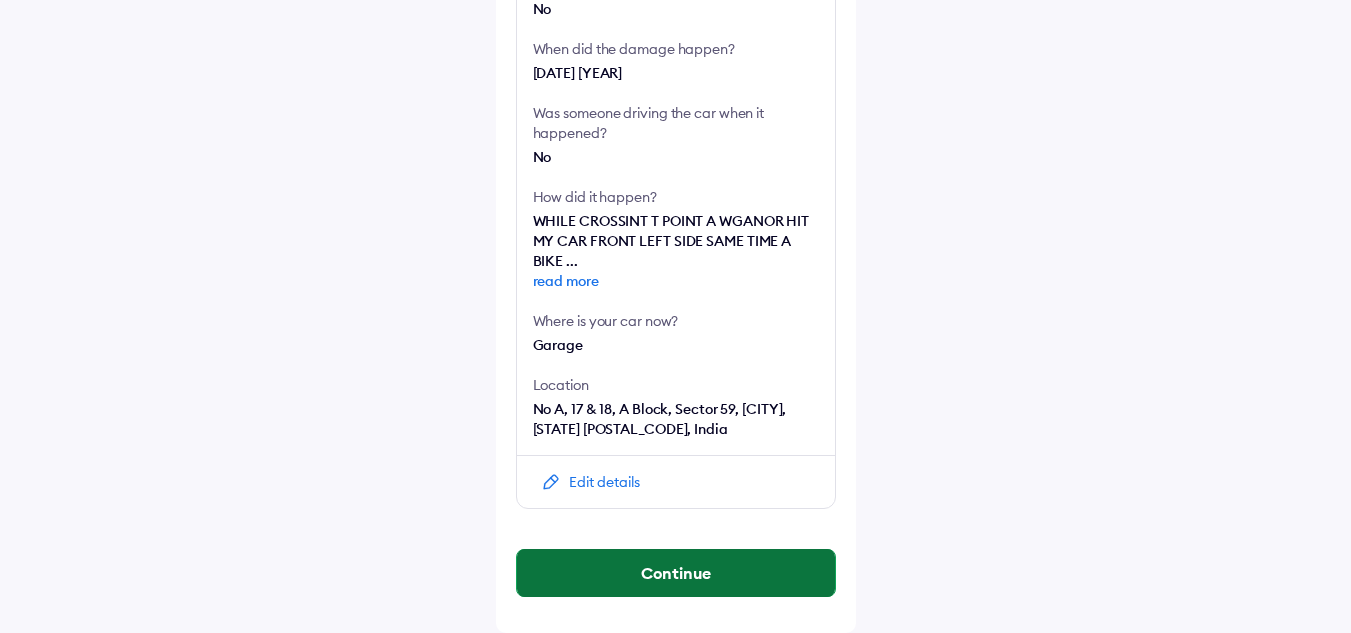 click on "Continue" at bounding box center [676, 573] 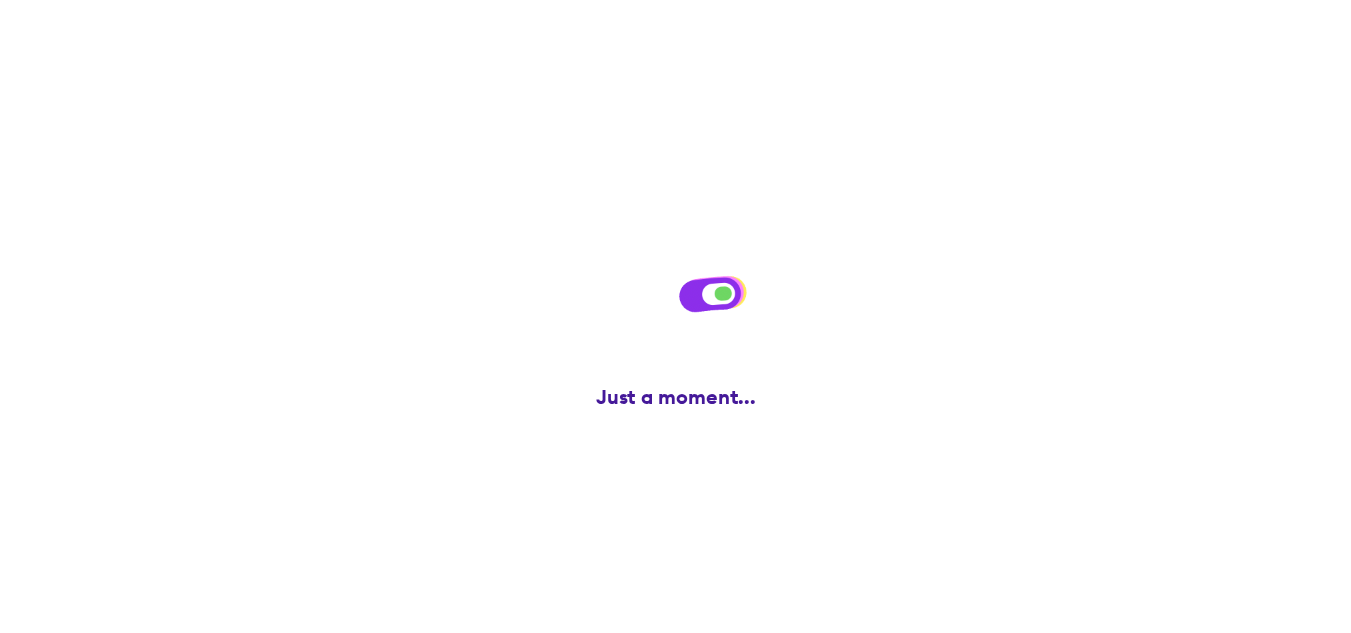 scroll, scrollTop: 0, scrollLeft: 0, axis: both 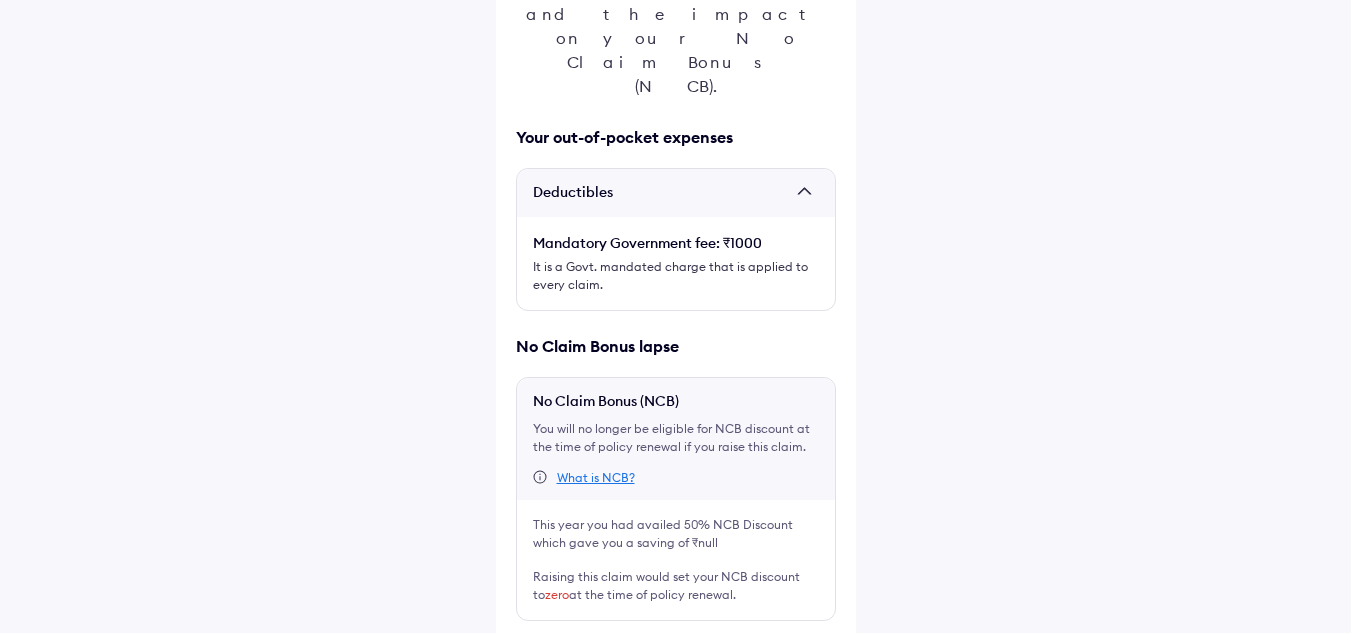 click on "I acknowledge my share of the costs and NCB lapse" at bounding box center (689, 661) 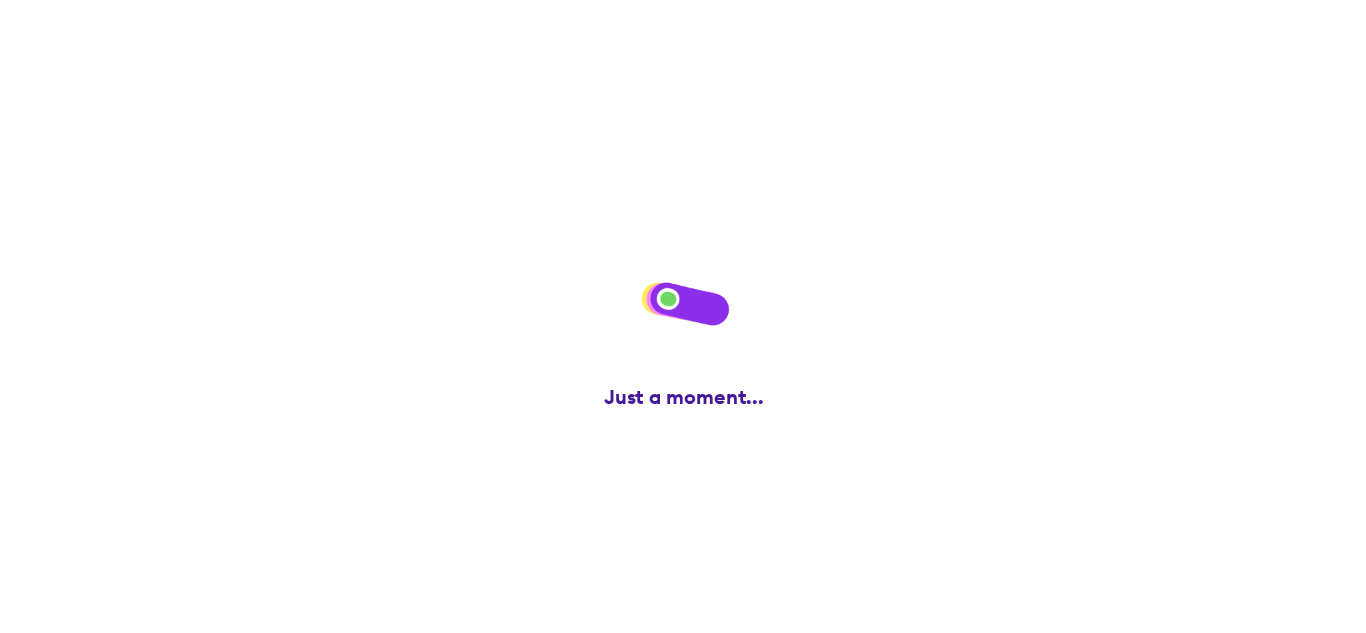 scroll, scrollTop: 0, scrollLeft: 0, axis: both 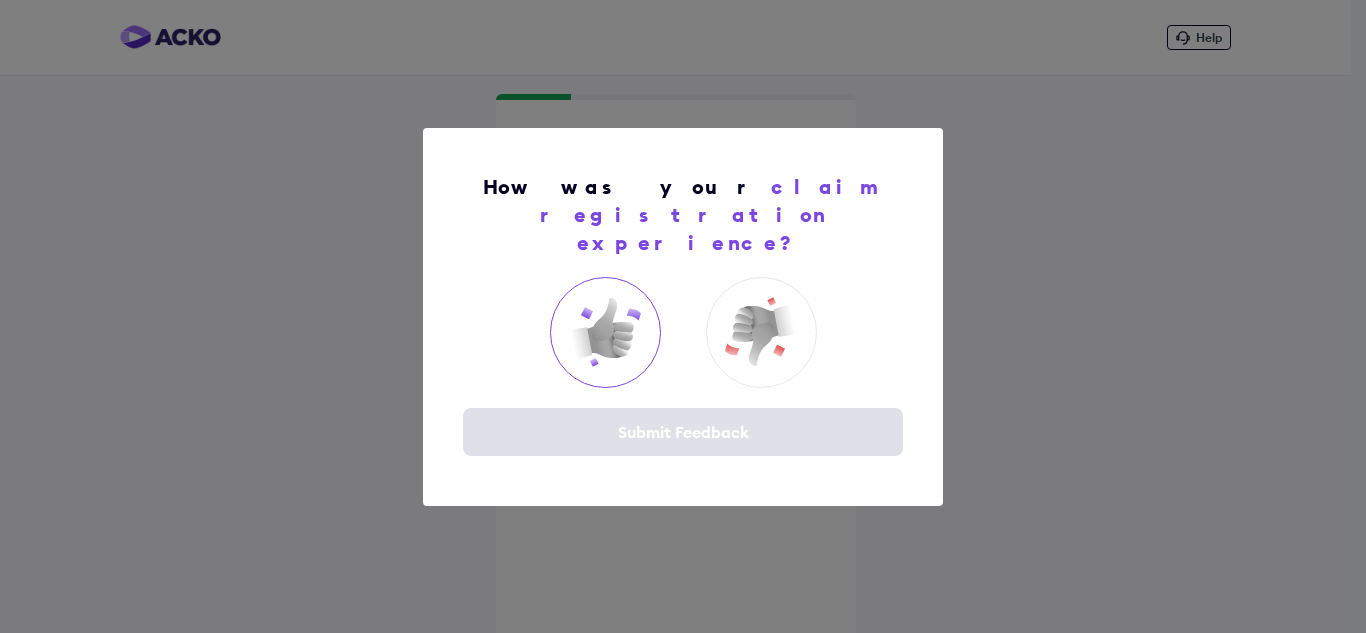 click at bounding box center [605, 332] 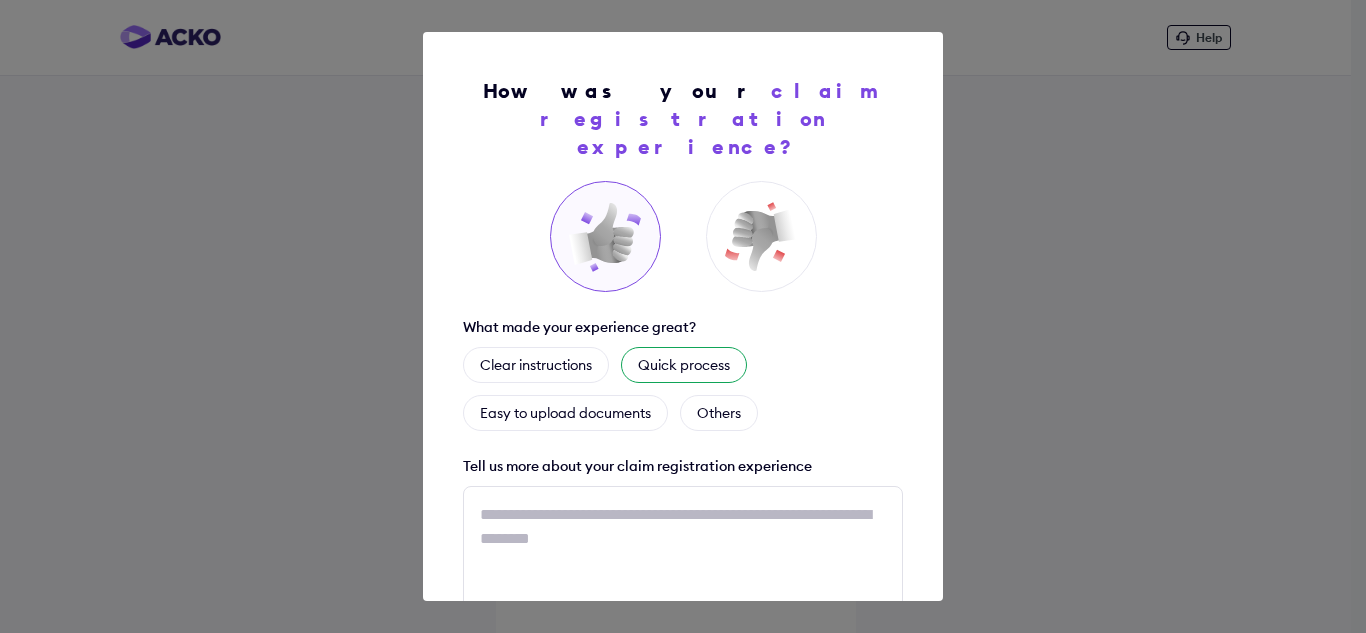 click on "Quick process" at bounding box center (684, 365) 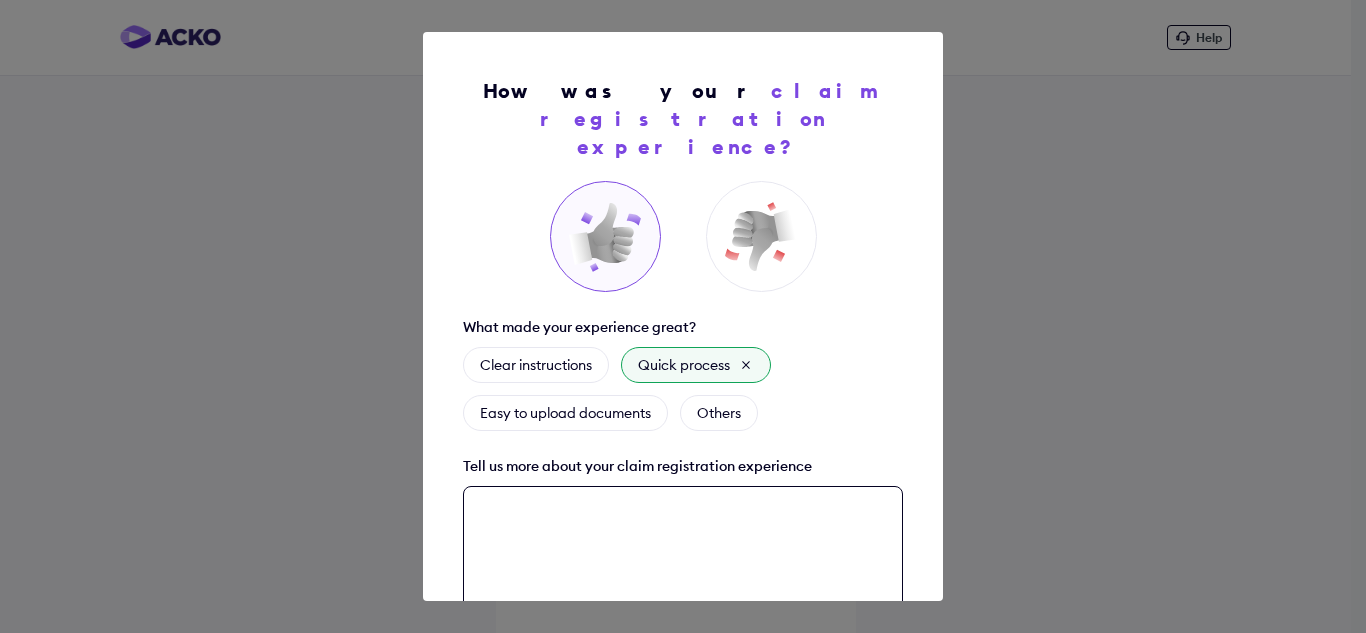 click at bounding box center [683, 550] 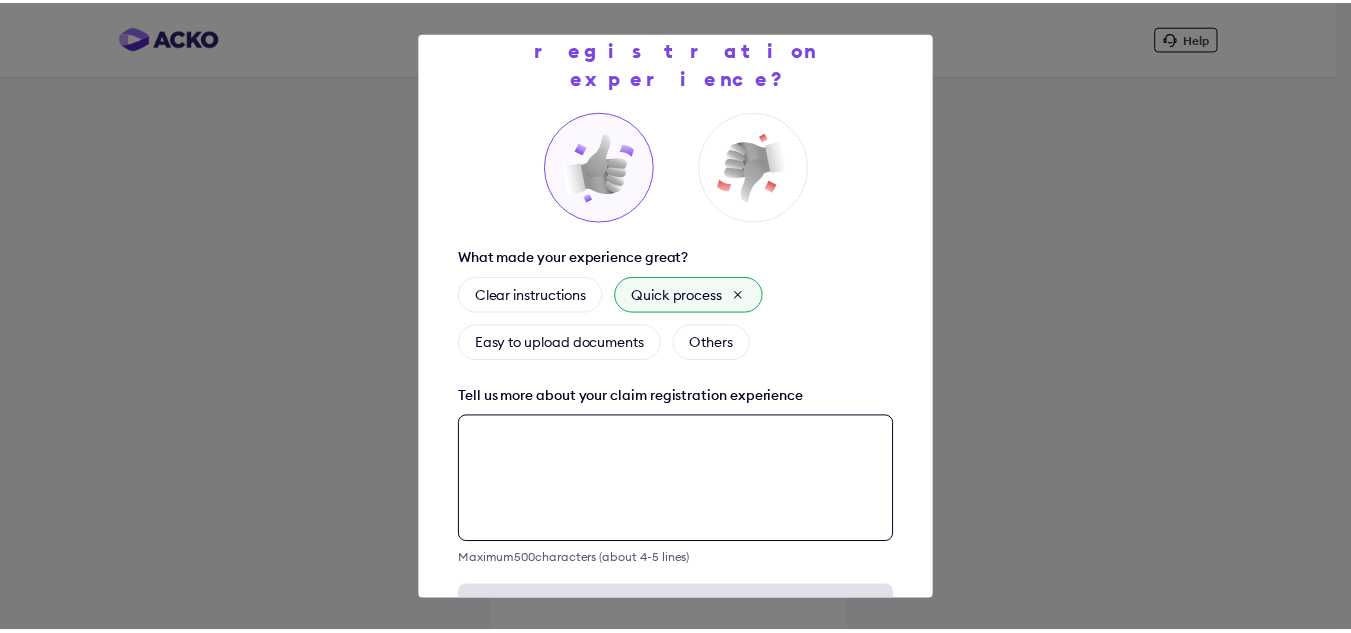 scroll, scrollTop: 126, scrollLeft: 0, axis: vertical 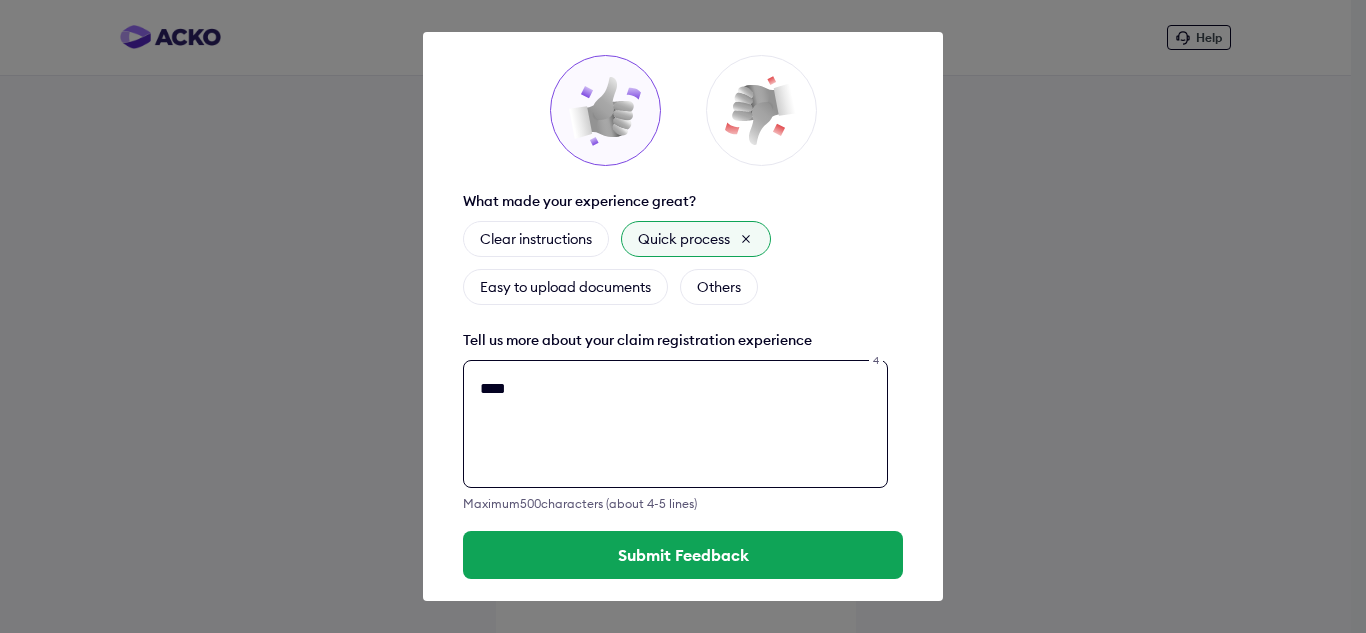 type on "****" 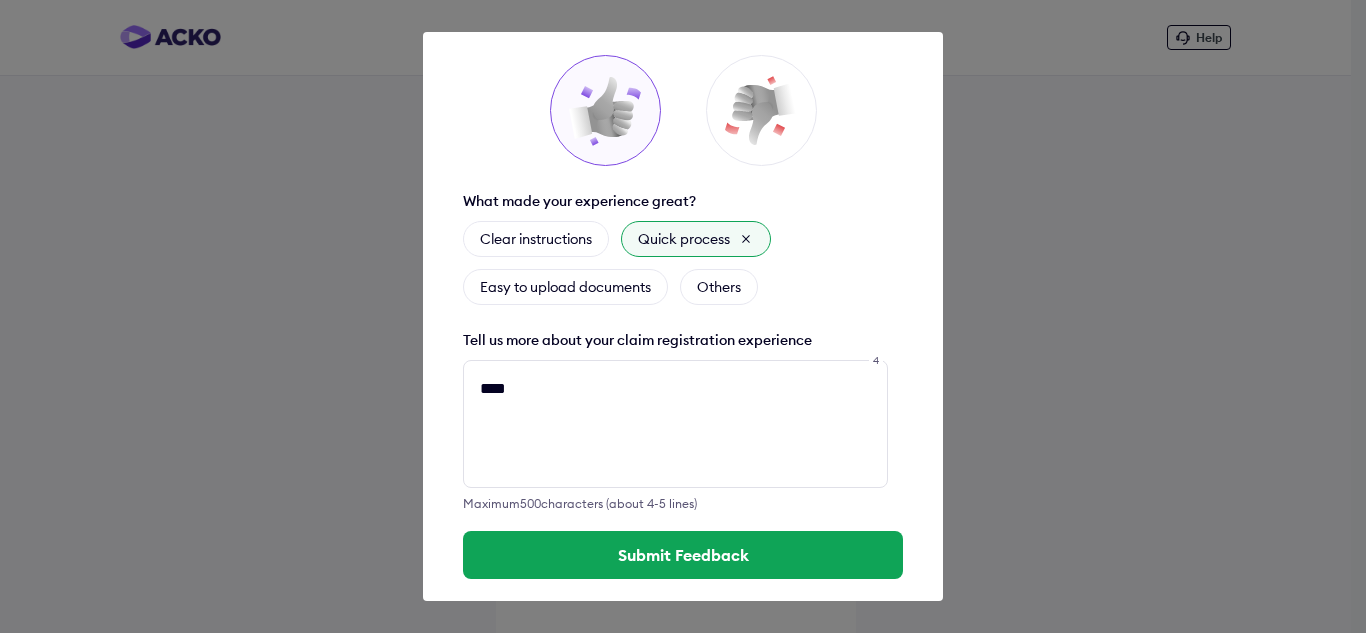 click on "Submit Feedback" at bounding box center (683, 555) 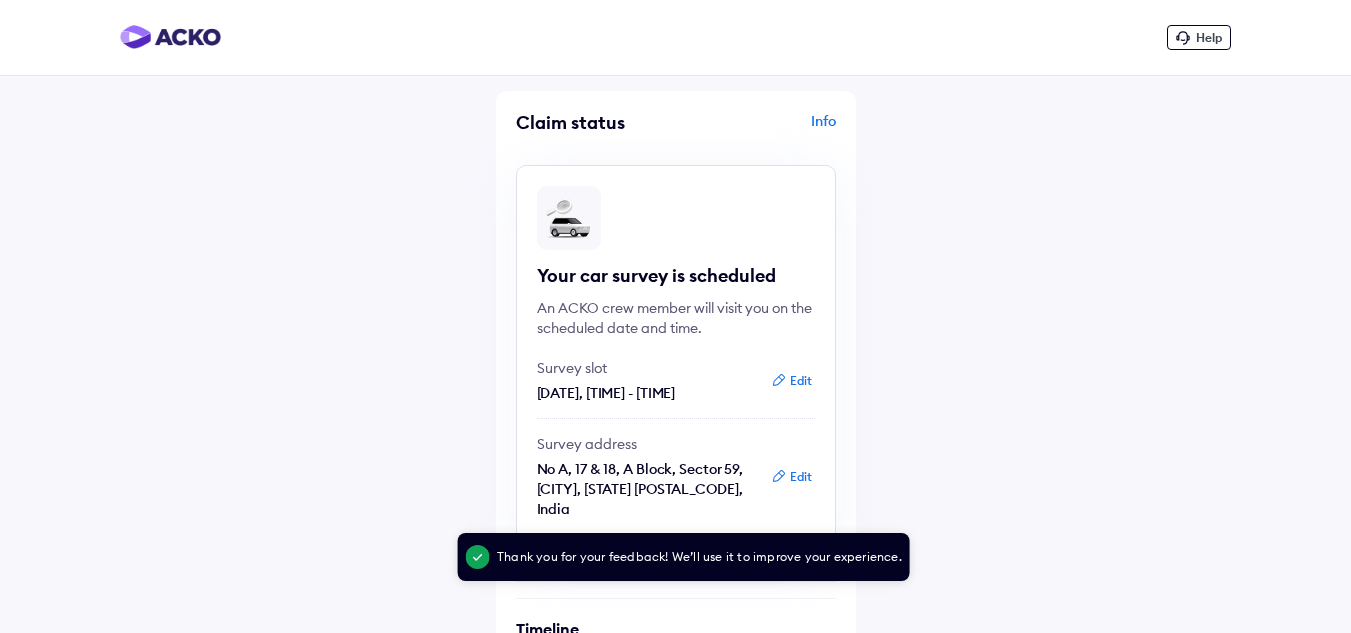 click on "Info" at bounding box center (758, 130) 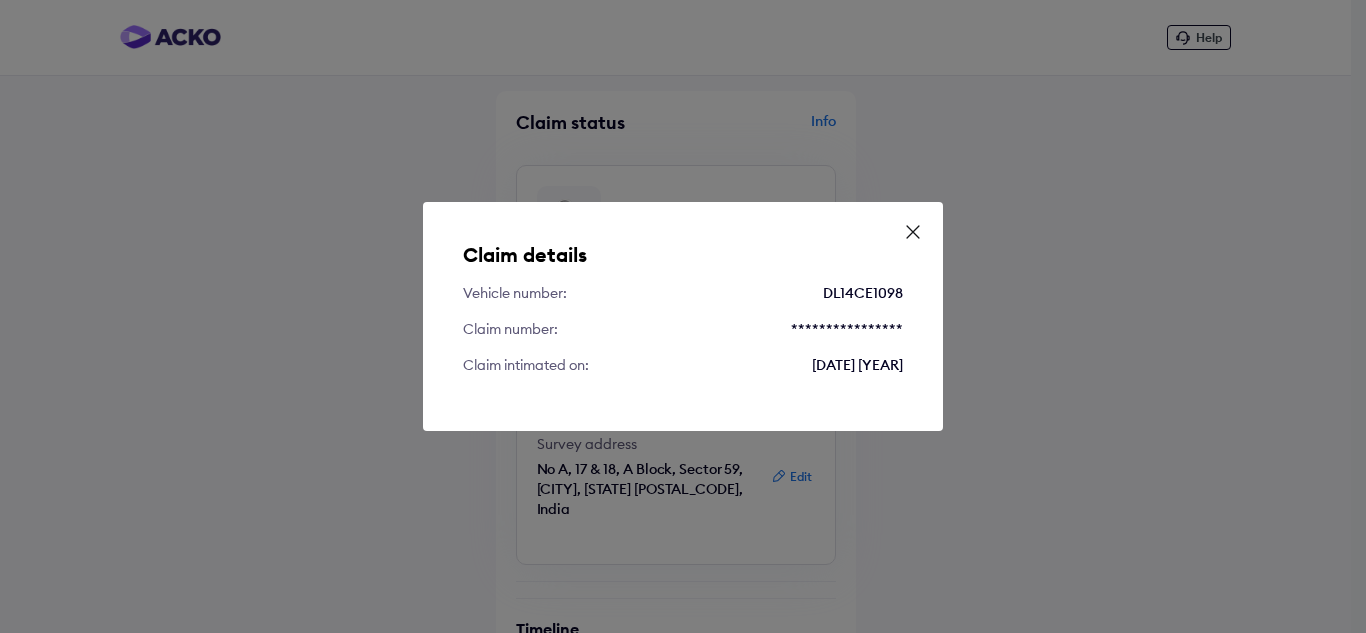 click on "**********" at bounding box center [683, 316] 